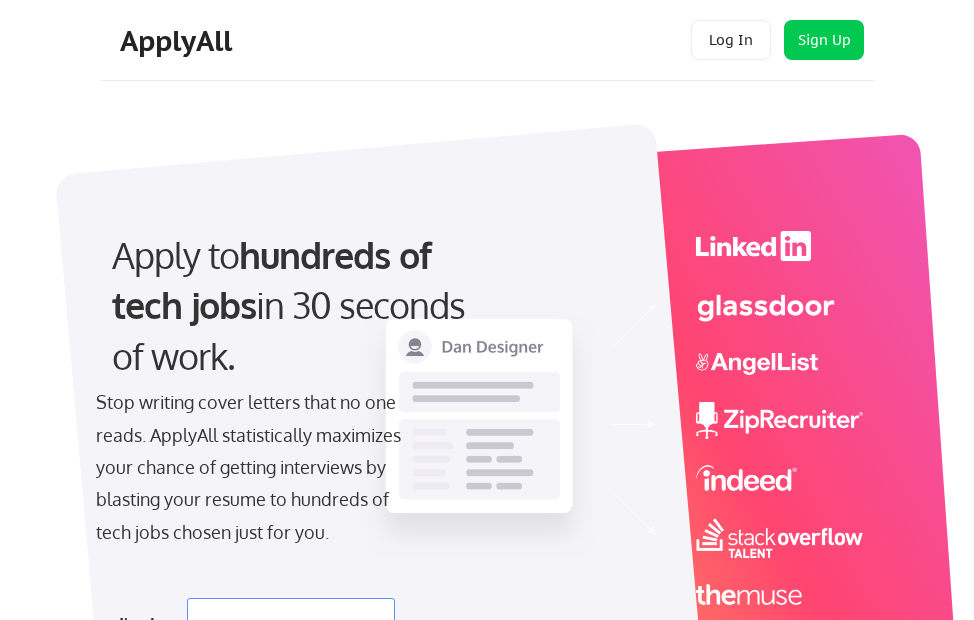 scroll, scrollTop: 0, scrollLeft: 0, axis: both 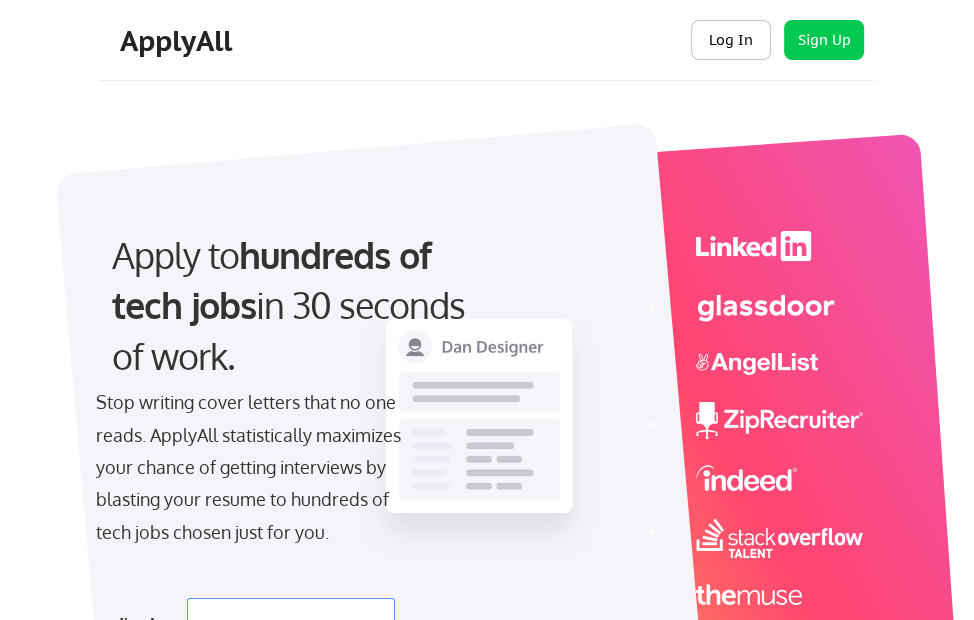 click on "Log In" at bounding box center (731, 40) 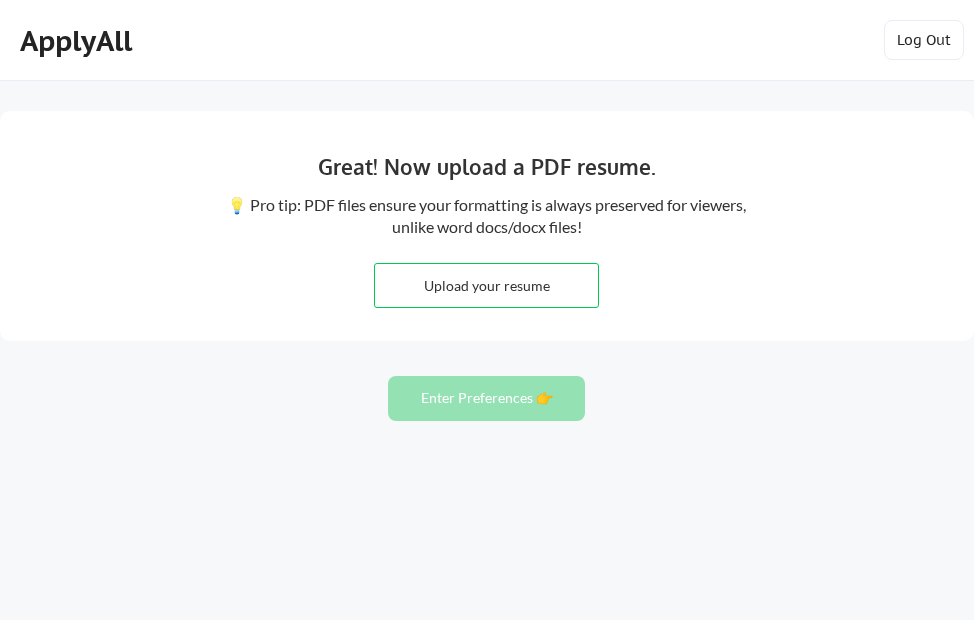 scroll, scrollTop: 0, scrollLeft: 0, axis: both 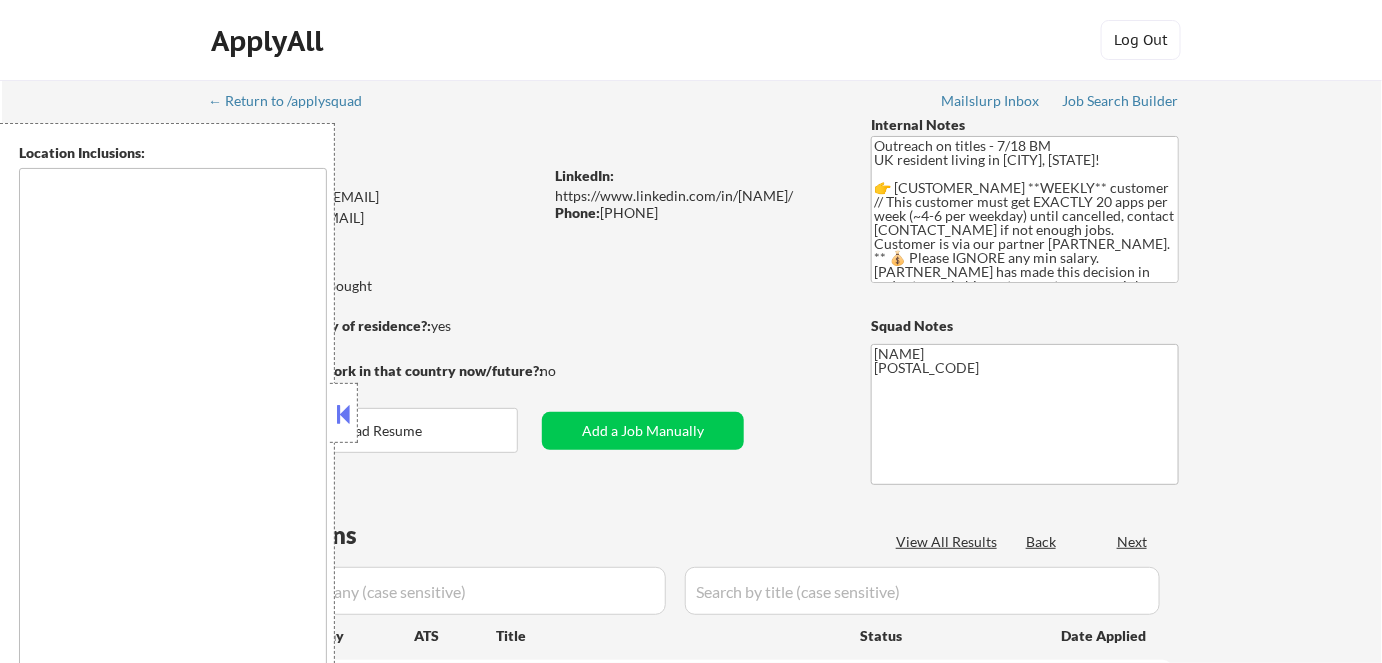 type on "remote" 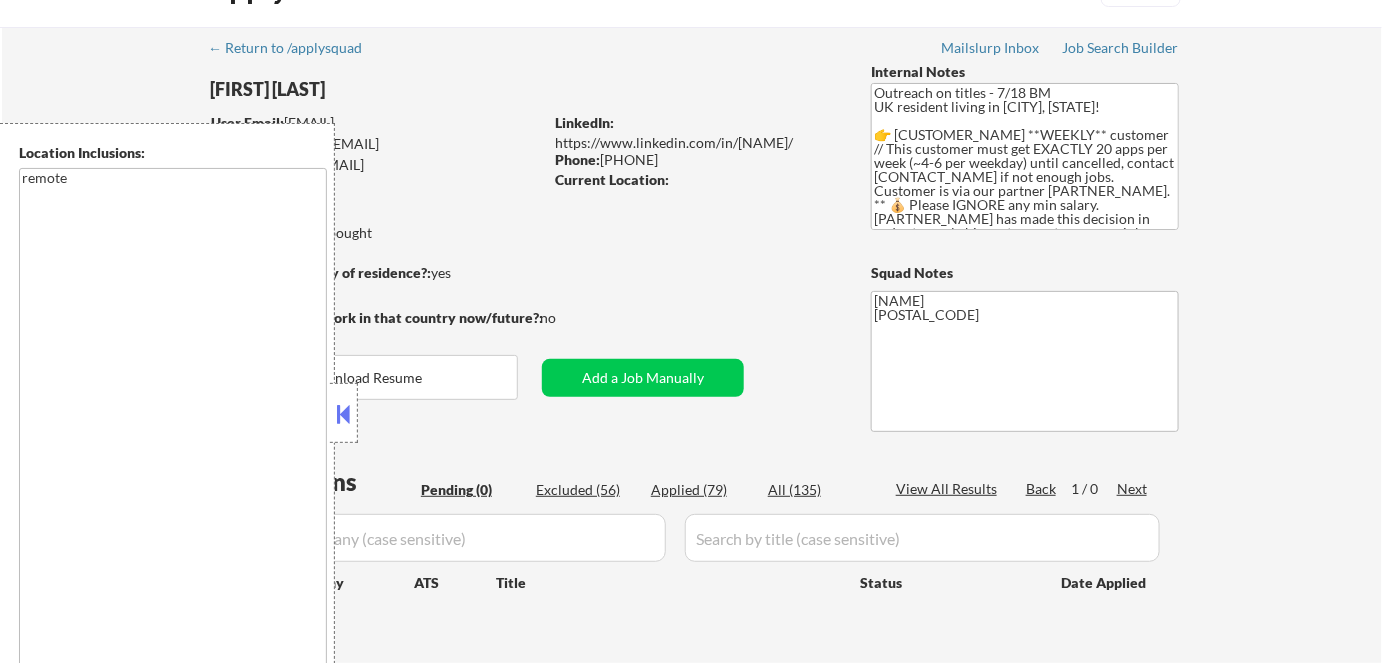 scroll, scrollTop: 0, scrollLeft: 0, axis: both 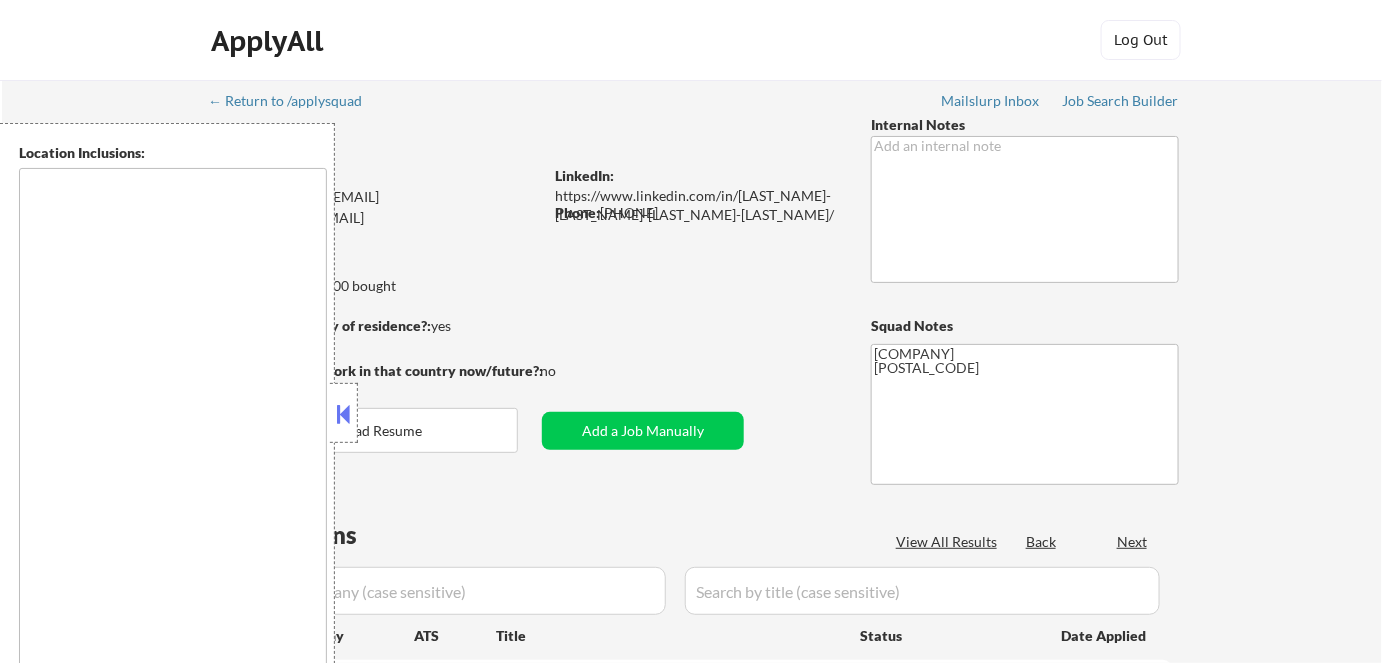type on "[MANHATTAN], [STATE] [BROOKLYN], [STATE] [QUEENS], [STATE] [JERSEY_CITY], [STATE] [HOBOKEN], [STATE] [WEEHAWKEN], [STATE] [UNION_CITY], [STATE] [WEST_NEW_YORK], [STATE] [GUTTENBERG], [STATE] [NORTH_BERGEN], [STATE] [SECAUCUS], [STATE] [LONG_ISLAND_CITY], [STATE] [ASTORIA], [STATE] [BAYONNE], [STATE] [NEWARK], [STATE] [FORT_LEE], [STATE] [EDGEWATER], [STATE] [CLIFFSIDE_PARK], [STATE] [YONKERS], [STATE] [NEW_ROCHELLE], [STATE] [STATEN_ISLAND], [STATE] [ELIZABETH], [STATE] [HARRISON], [STATE] [EAST_ORANGE], [STATE] [KEARNY], [STATE] [HACKENSACK], [STATE] [ENGLEWOOD], [STATE] [TEANECK], [STATE] [PASSAIC], [STATE] [PATERSON], [STATE] [CLIFTON], [STATE] [WHITE_PLAINS], [STATE] [MOUNT_VERNON], [STATE] [RUTHERFORD], [STATE] [LYNDHURST], [STATE] [BLOOMFIELD], [STATE] [MONTCLAIR], [STATE] [GLEN_RIDGE], [STATE] [NUTLEY], [STATE] [BELLEVILLE], [STATE] [RIDGEFIELD_PARK], [STATE] [PALISADES_PARK], [STATE] [LEONIA], [STATE] [TENAFLY], [STATE] [CRESSKILL], [STATE] [DUMONT], [STATE] [BERGENFIELD], [STATE] [PARAMUS], [STATE] [FAIR_LAWN], [STATE] [LODI], [STATE] [GARFIELD], [STATE] [ELMWOOD_PARK], [STATE] [SADDLE_BROOK], [STATE] [HASBROUCK_HEIGHTS], [STATE] [WOOD-RIDGE], [STATE] [CARLSTADT], [STATE] [EAST_RUTHERFORD], [STATE] [WALLINGTON], [STATE] [LITTLE_FERRY], [STATE] [MOONACHIE], [STATE] [TETERBORO], [STATE] [SOUTH_HACKENSACK]" 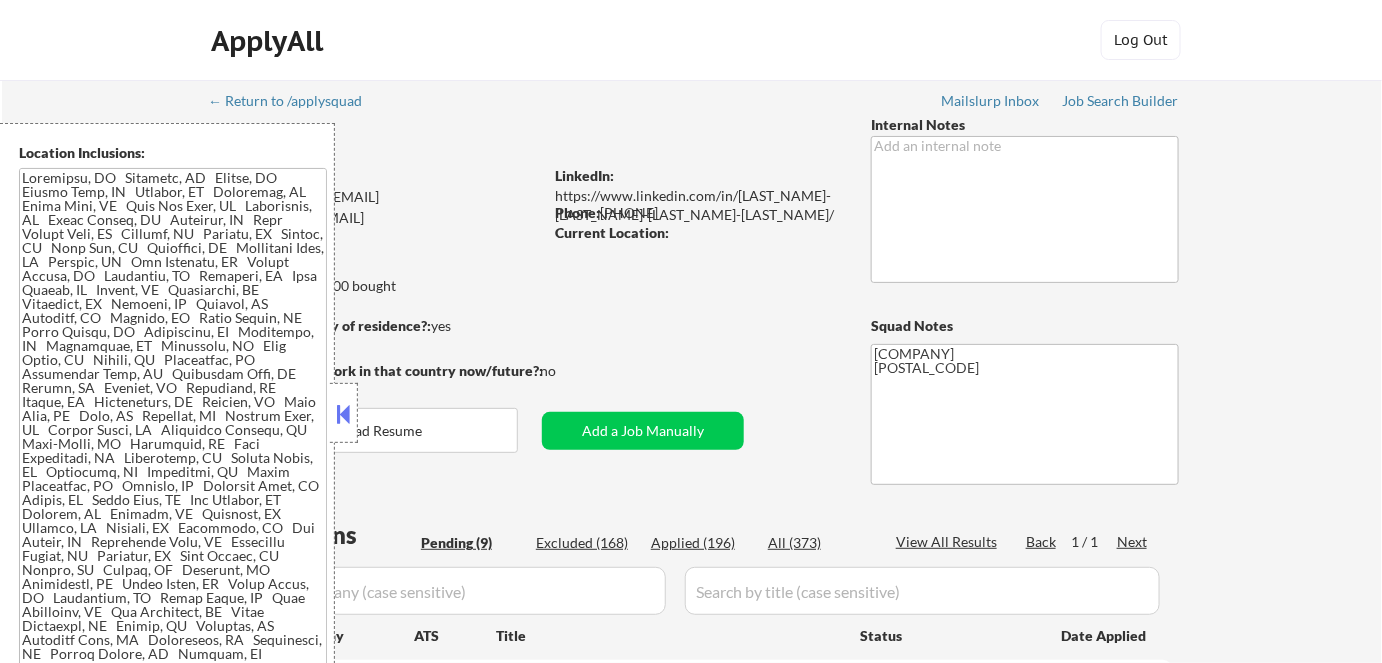 select on ""pending"" 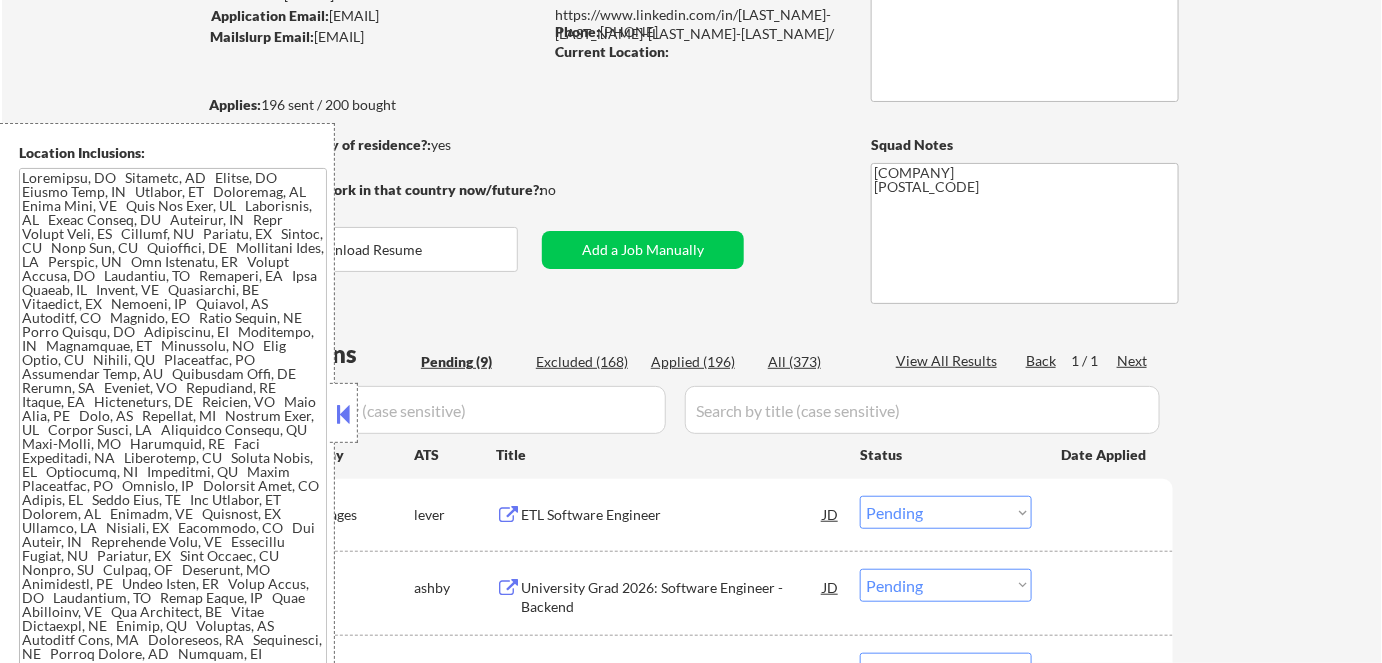 click at bounding box center [344, 414] 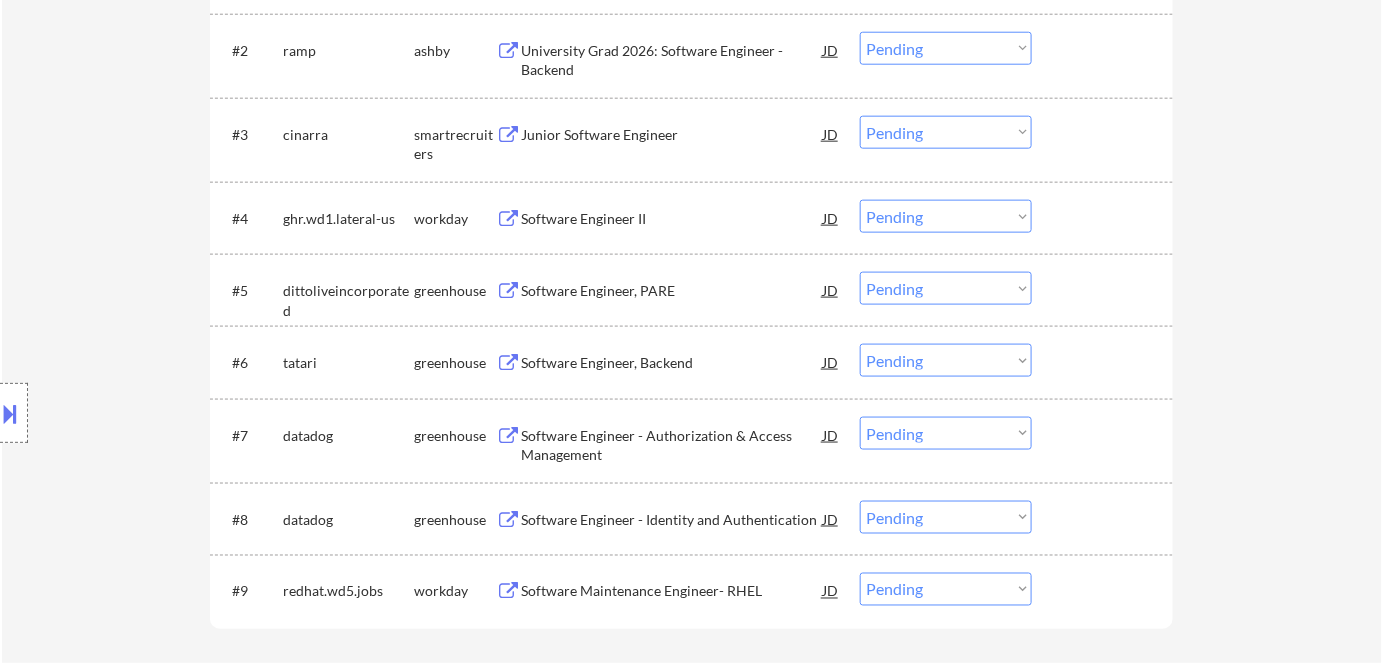 scroll, scrollTop: 727, scrollLeft: 0, axis: vertical 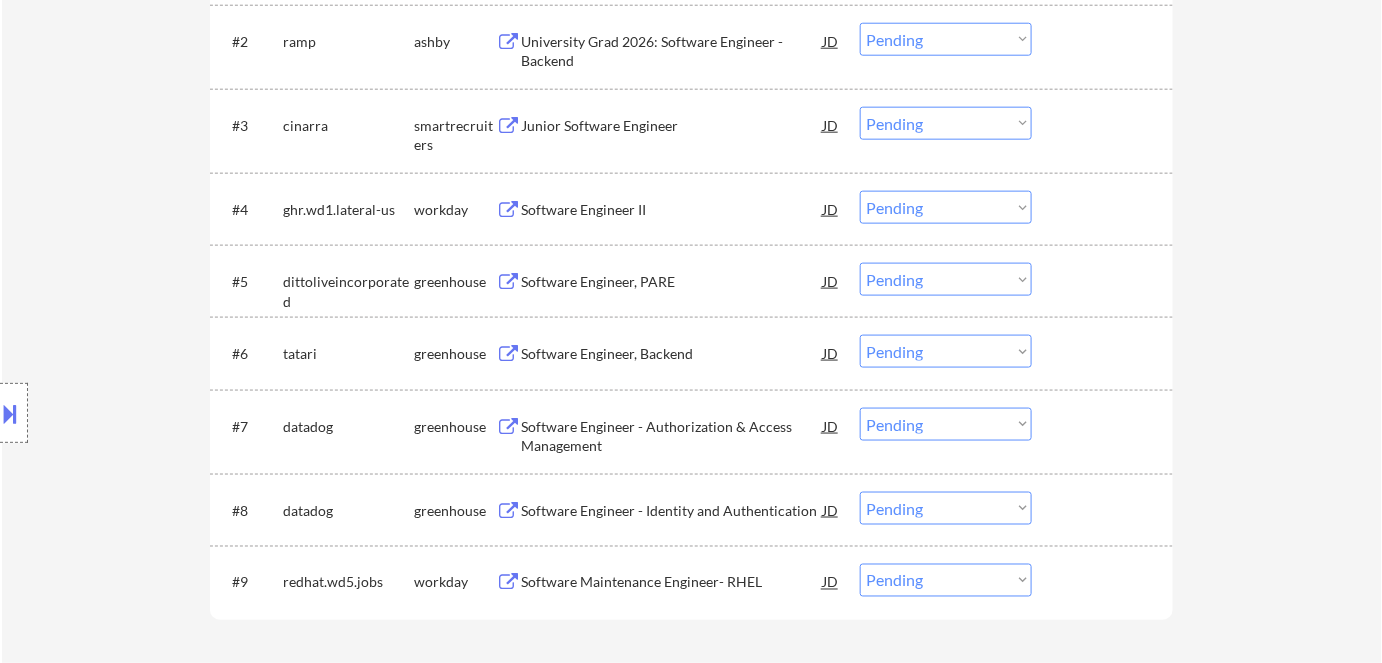 click on "Software Engineer, Backend" at bounding box center (672, 353) 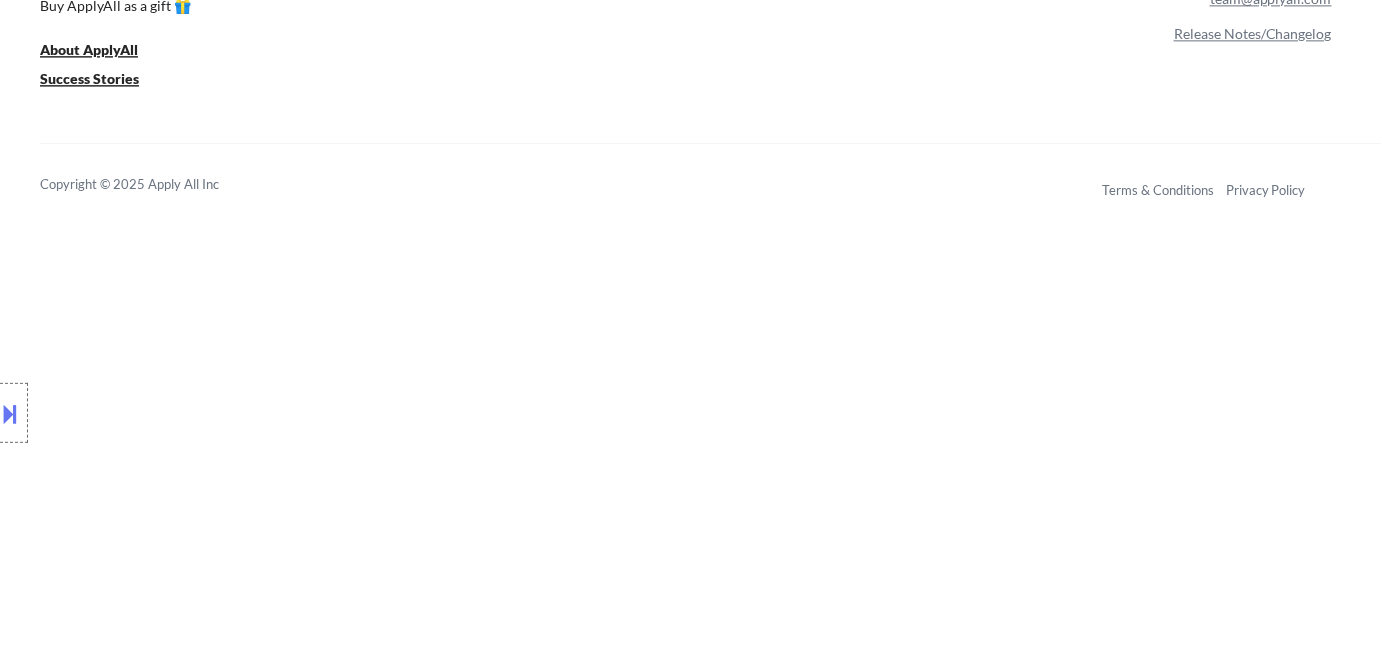 scroll, scrollTop: 1796, scrollLeft: 0, axis: vertical 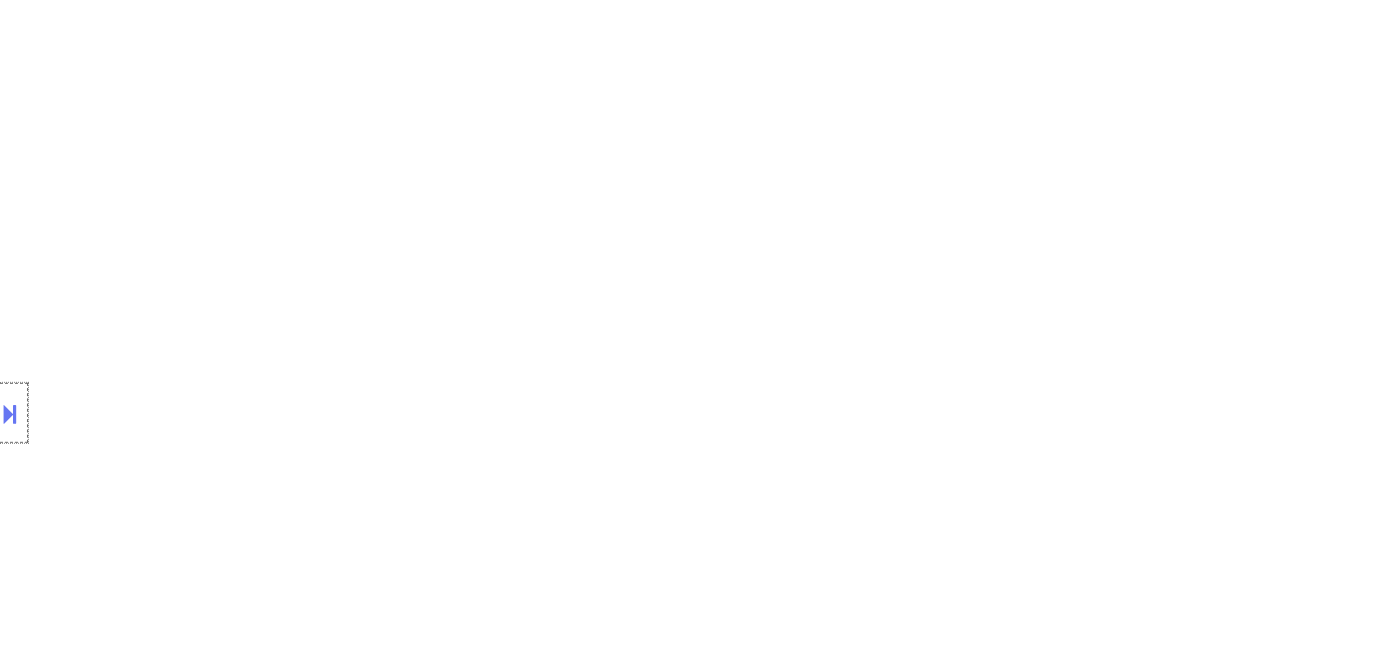 click at bounding box center (14, 413) 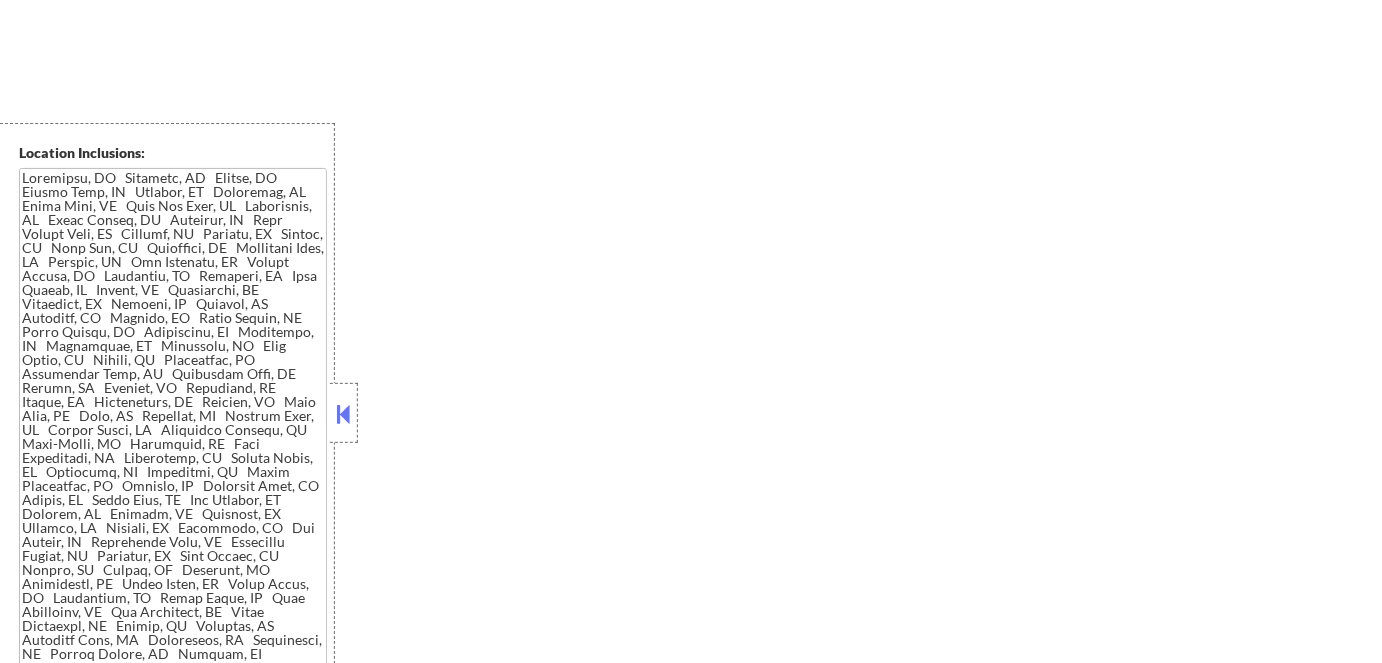 click at bounding box center [344, 414] 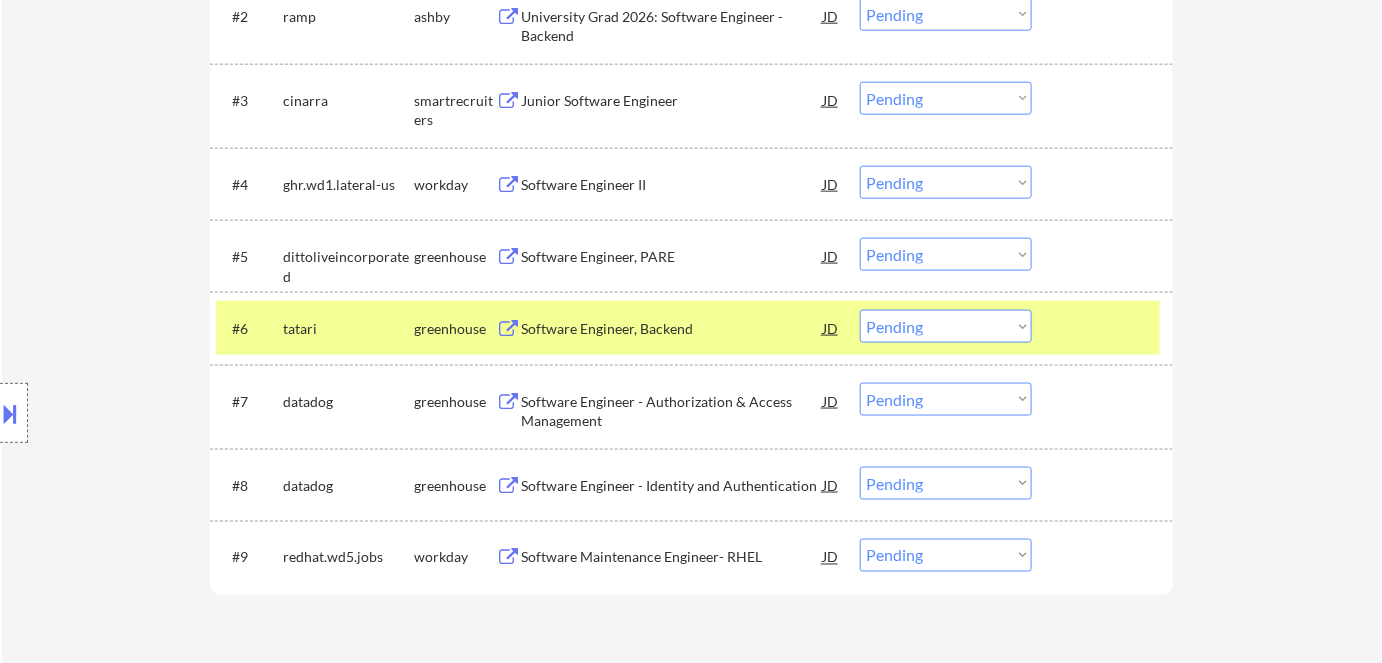 scroll, scrollTop: 523, scrollLeft: 0, axis: vertical 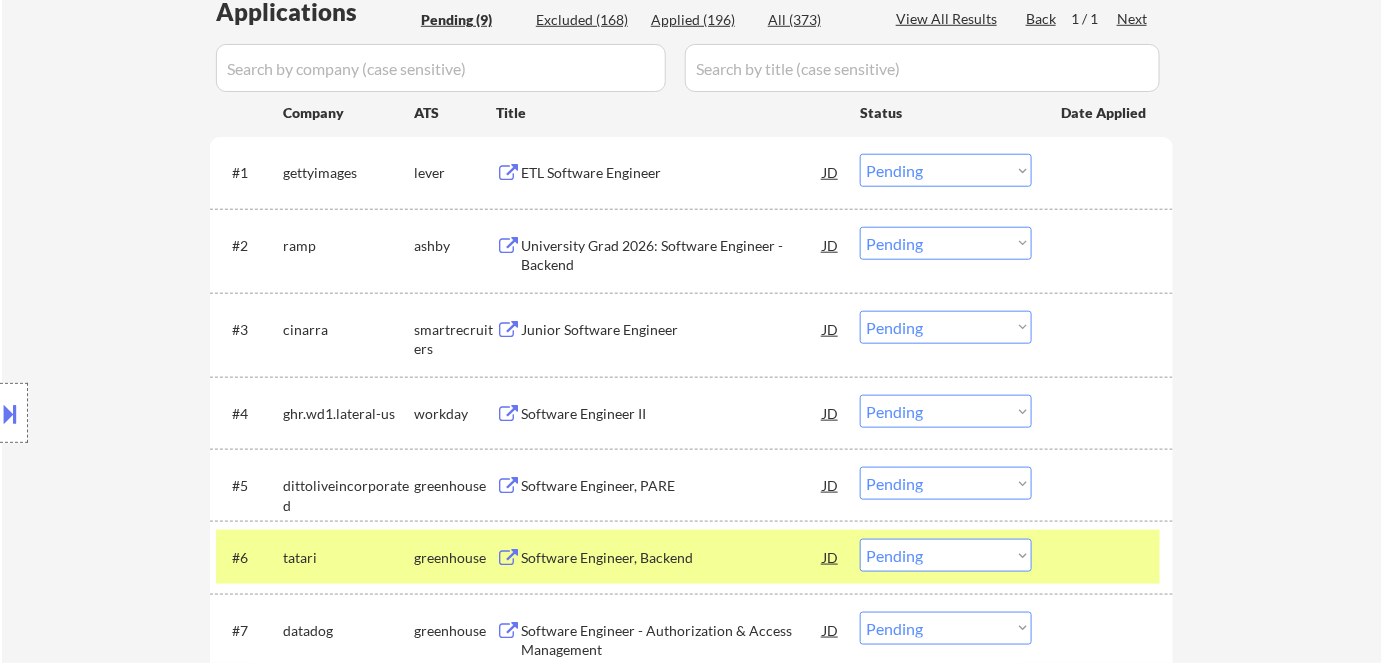 drag, startPoint x: 912, startPoint y: 566, endPoint x: 907, endPoint y: 552, distance: 14.866069 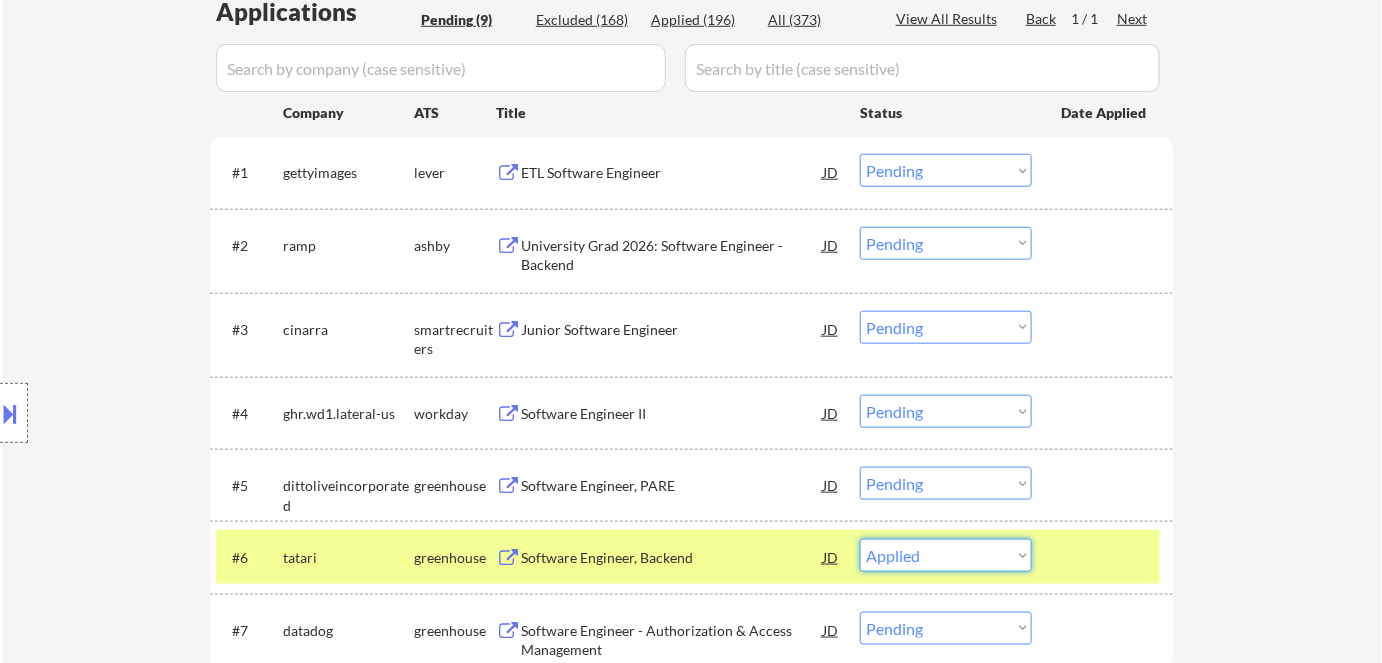 click on "Choose an option... Pending Applied Excluded (Questions) Excluded (Expired) Excluded (Location) Excluded (Bad Match) Excluded (Blocklist) Excluded (Salary) Excluded (Other)" at bounding box center (946, 555) 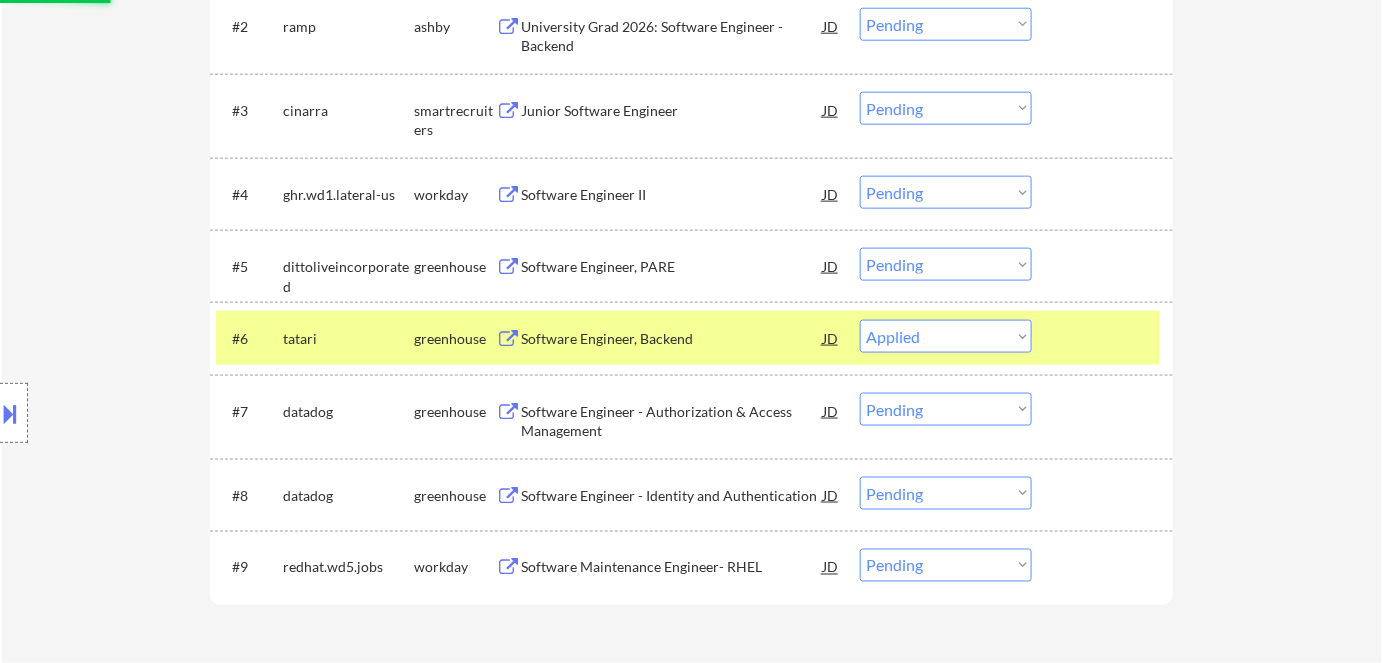 scroll, scrollTop: 796, scrollLeft: 0, axis: vertical 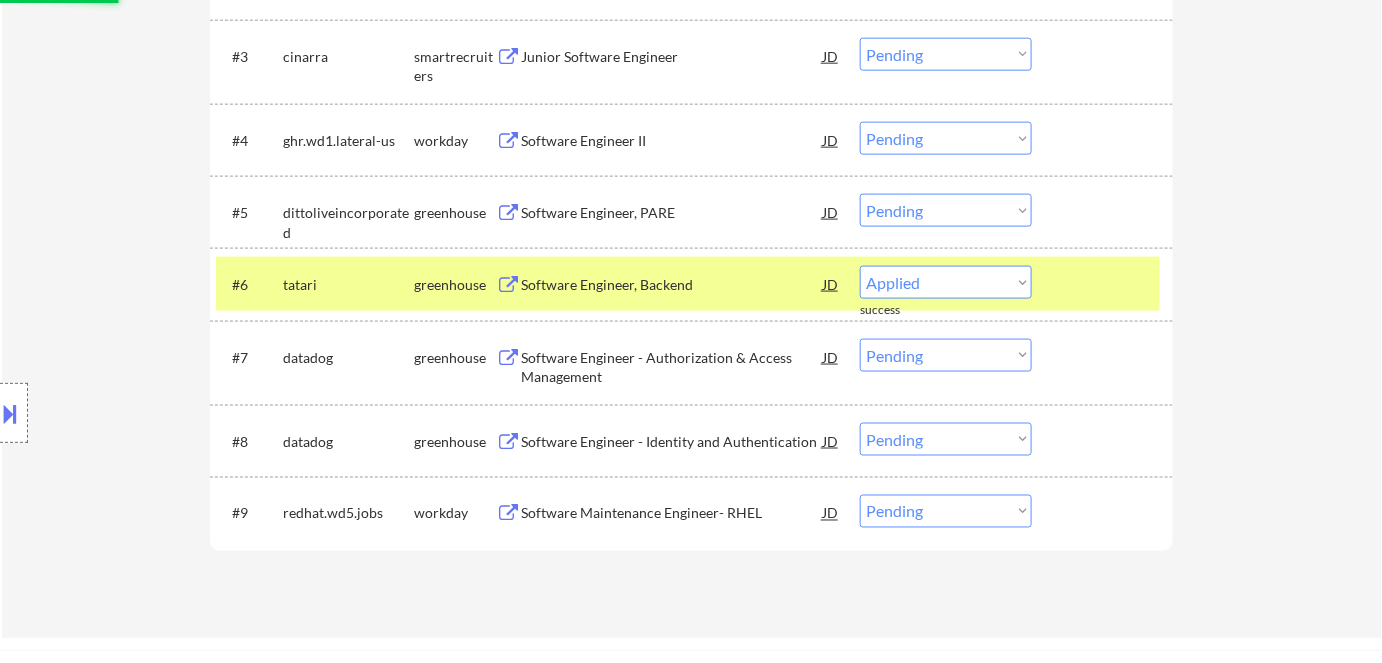 select on ""pending"" 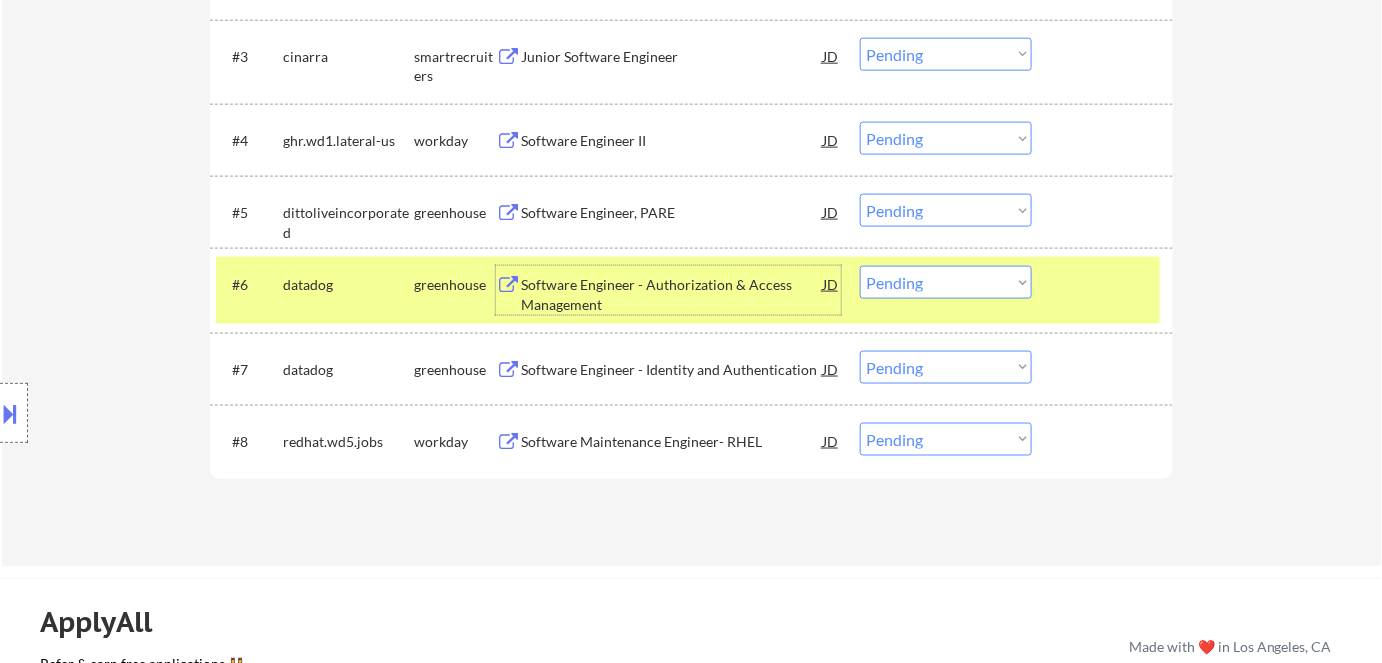 click on "Software Engineer - Authorization & Access Management" at bounding box center (672, 294) 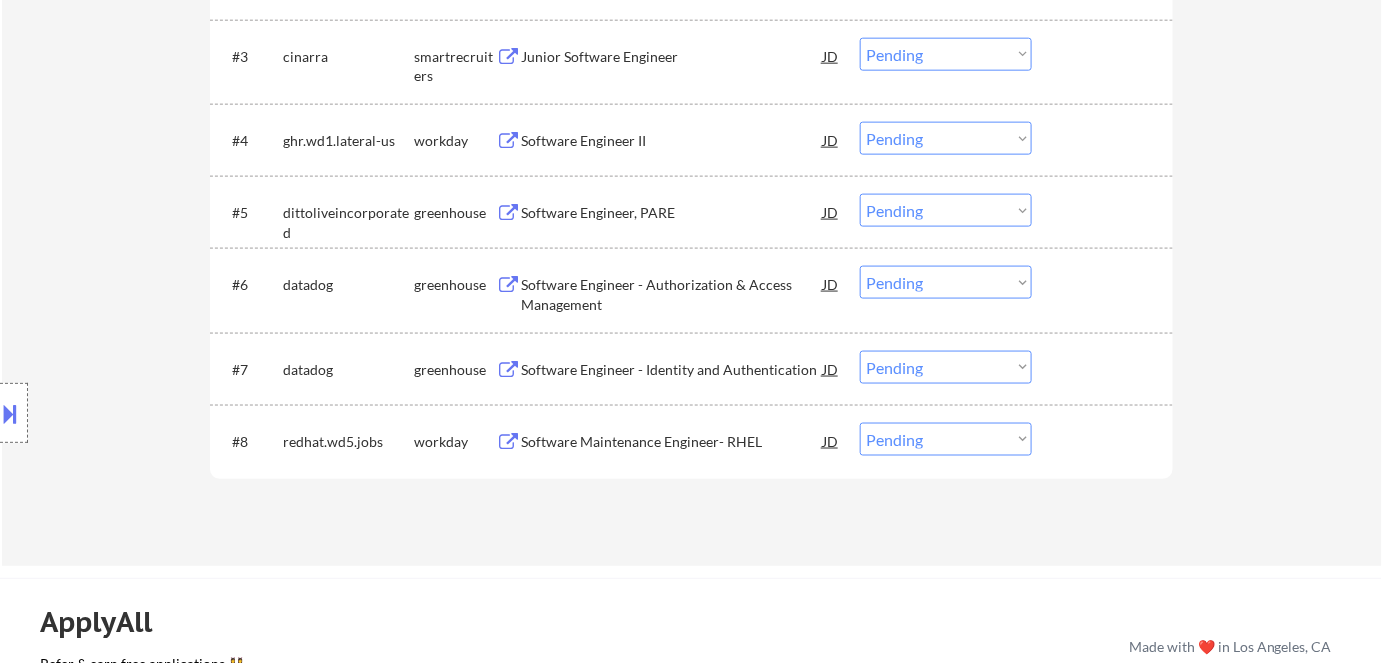 select on ""pending"" 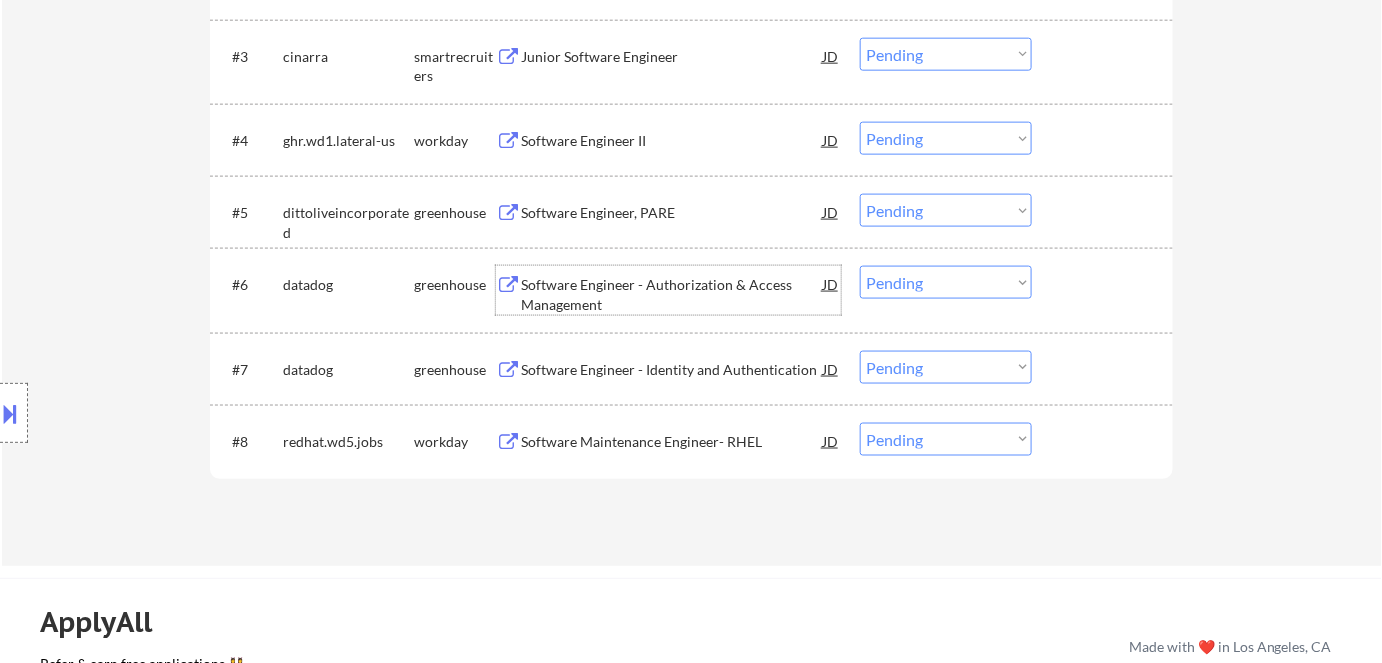 click on "Choose an option... Pending Applied Excluded (Questions) Excluded (Expired) Excluded (Location) Excluded (Bad Match) Excluded (Blocklist) Excluded (Salary) Excluded (Other)" at bounding box center [946, 282] 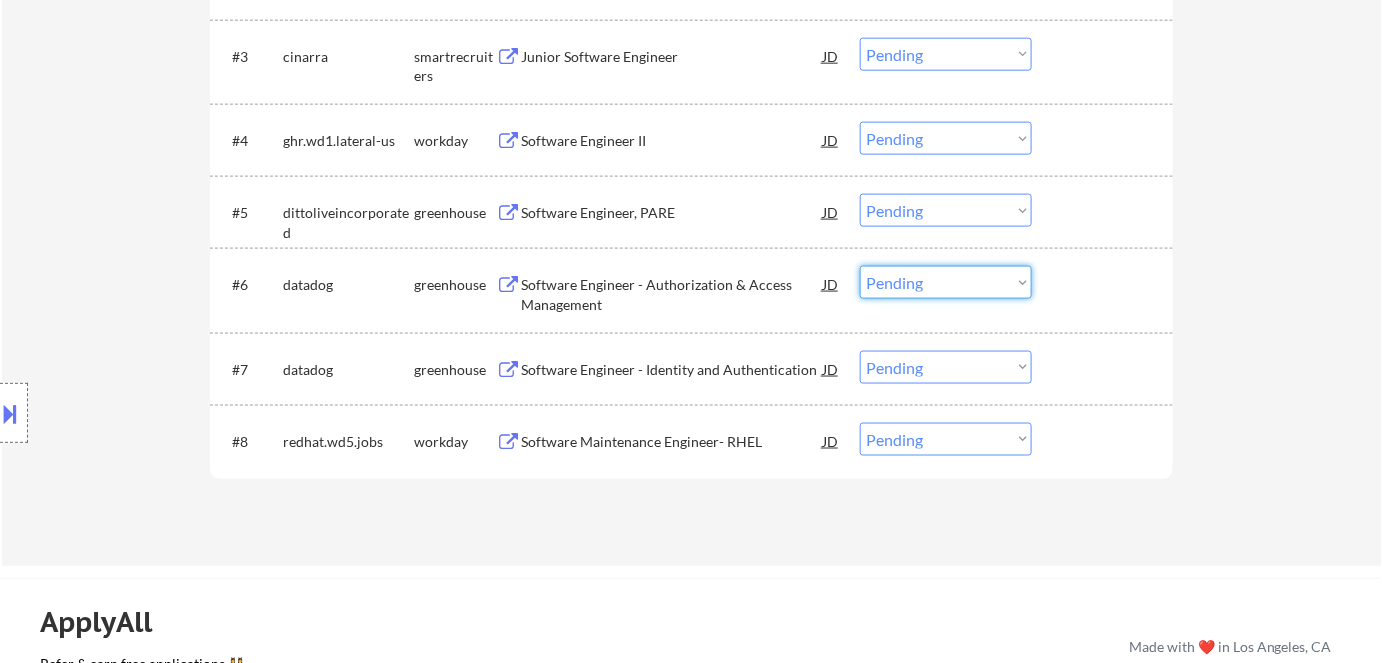 select on ""applied"" 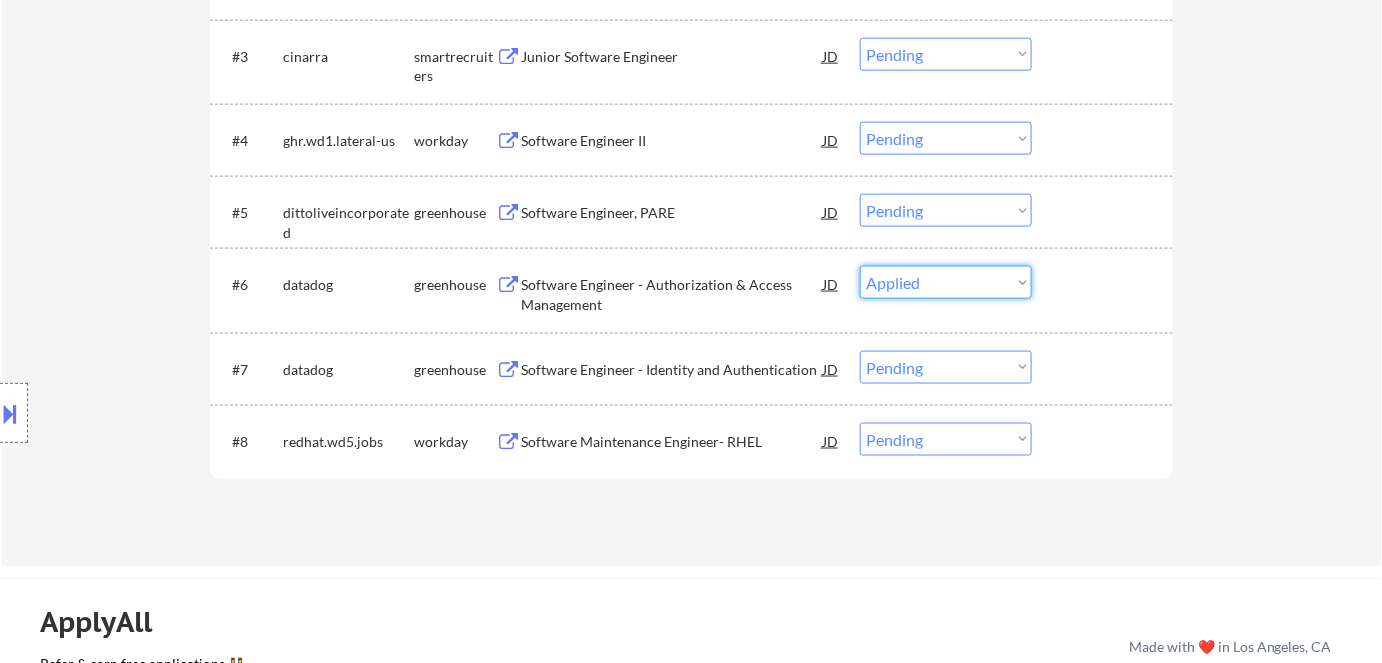 click on "Choose an option... Pending Applied Excluded (Questions) Excluded (Expired) Excluded (Location) Excluded (Bad Match) Excluded (Blocklist) Excluded (Salary) Excluded (Other)" at bounding box center [946, 282] 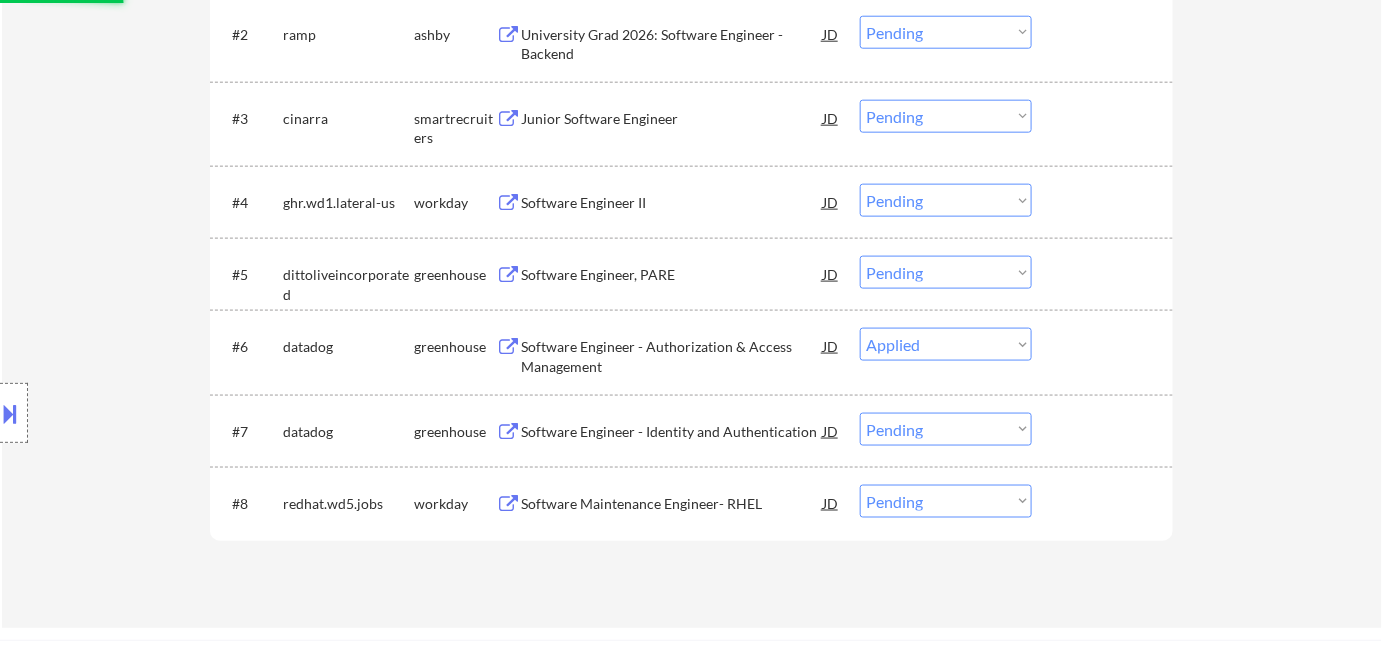 scroll, scrollTop: 705, scrollLeft: 0, axis: vertical 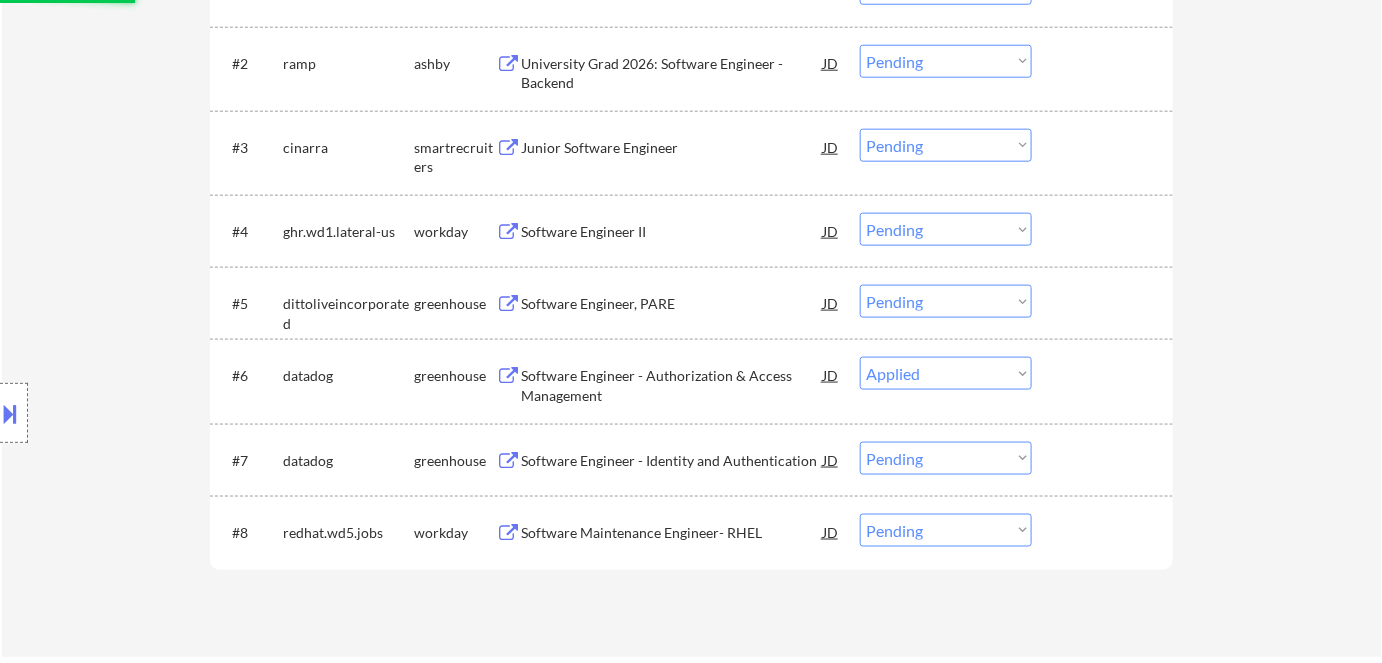 click on "Software Engineer, PARE" at bounding box center (672, 304) 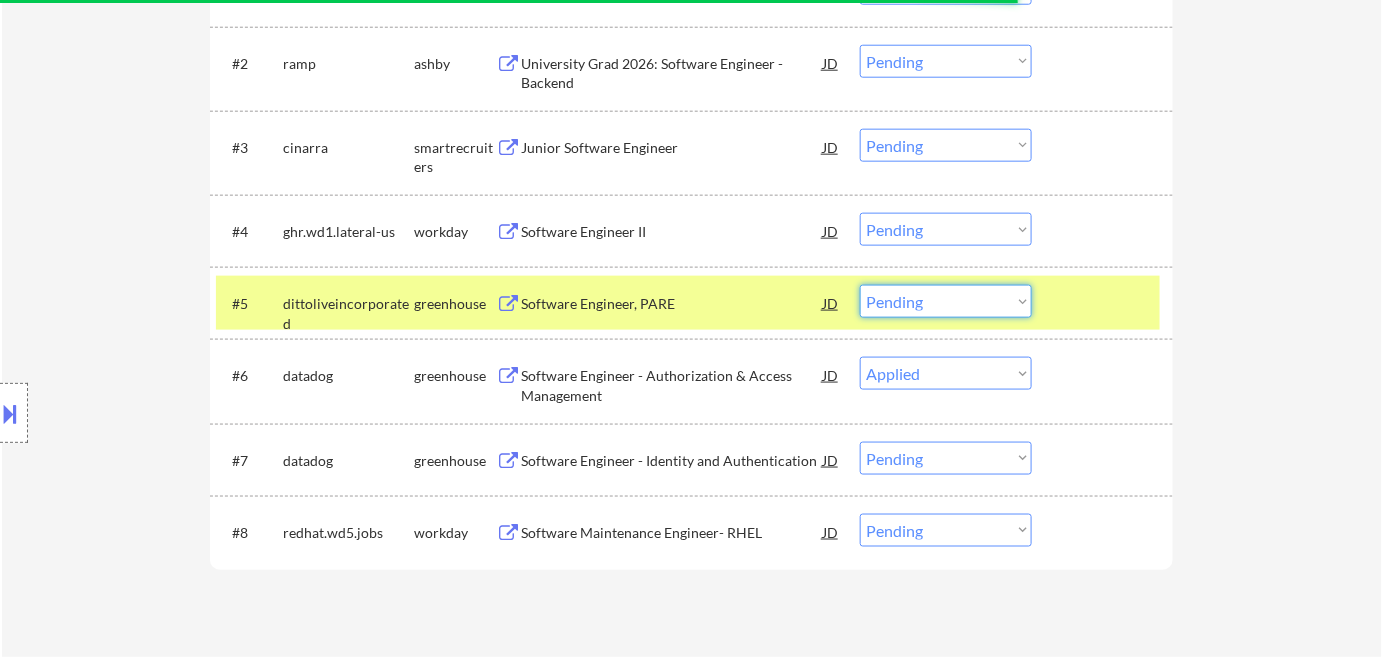 drag, startPoint x: 914, startPoint y: 302, endPoint x: 918, endPoint y: 315, distance: 13.601471 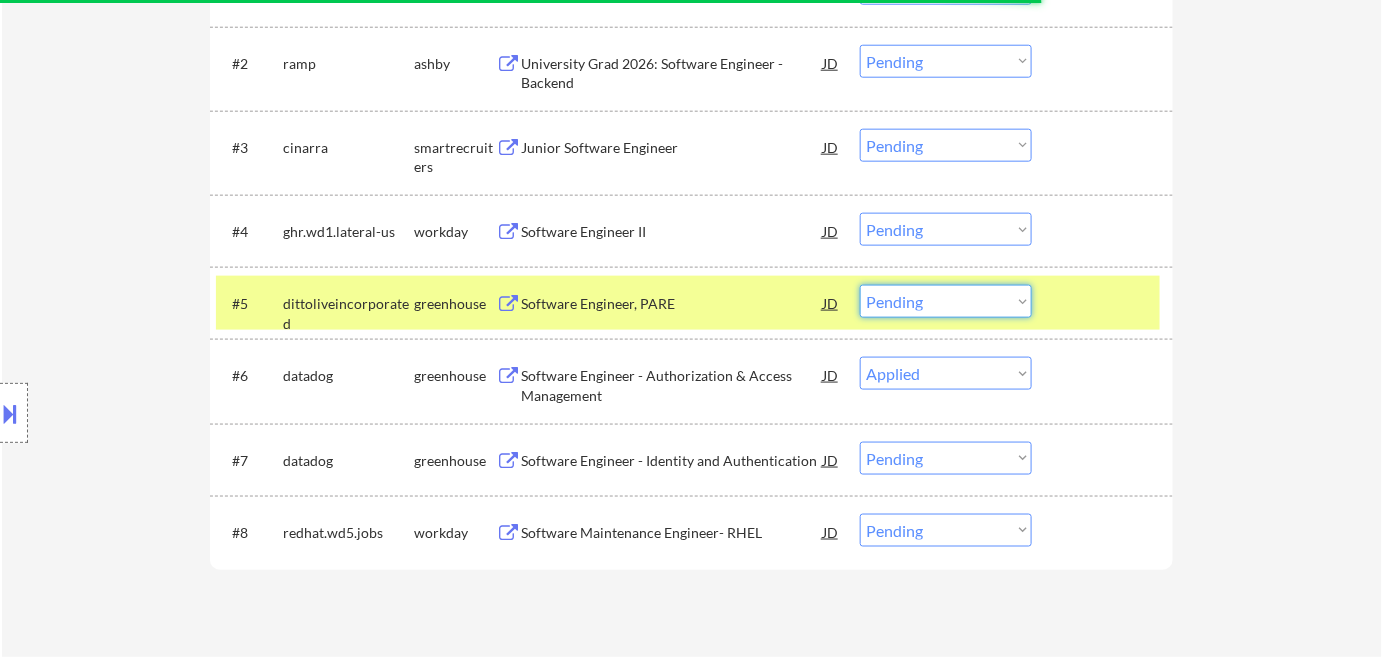select on ""applied"" 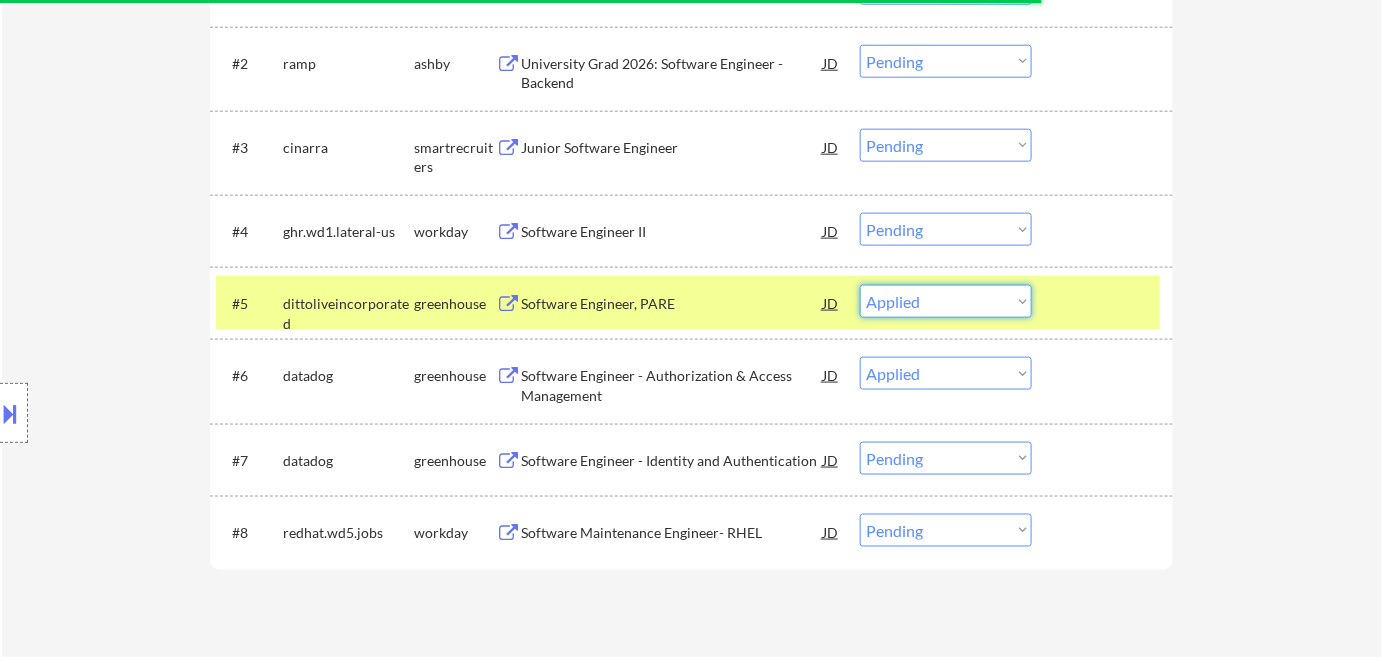 click on "Choose an option... Pending Applied Excluded (Questions) Excluded (Expired) Excluded (Location) Excluded (Bad Match) Excluded (Blocklist) Excluded (Salary) Excluded (Other)" at bounding box center (946, 301) 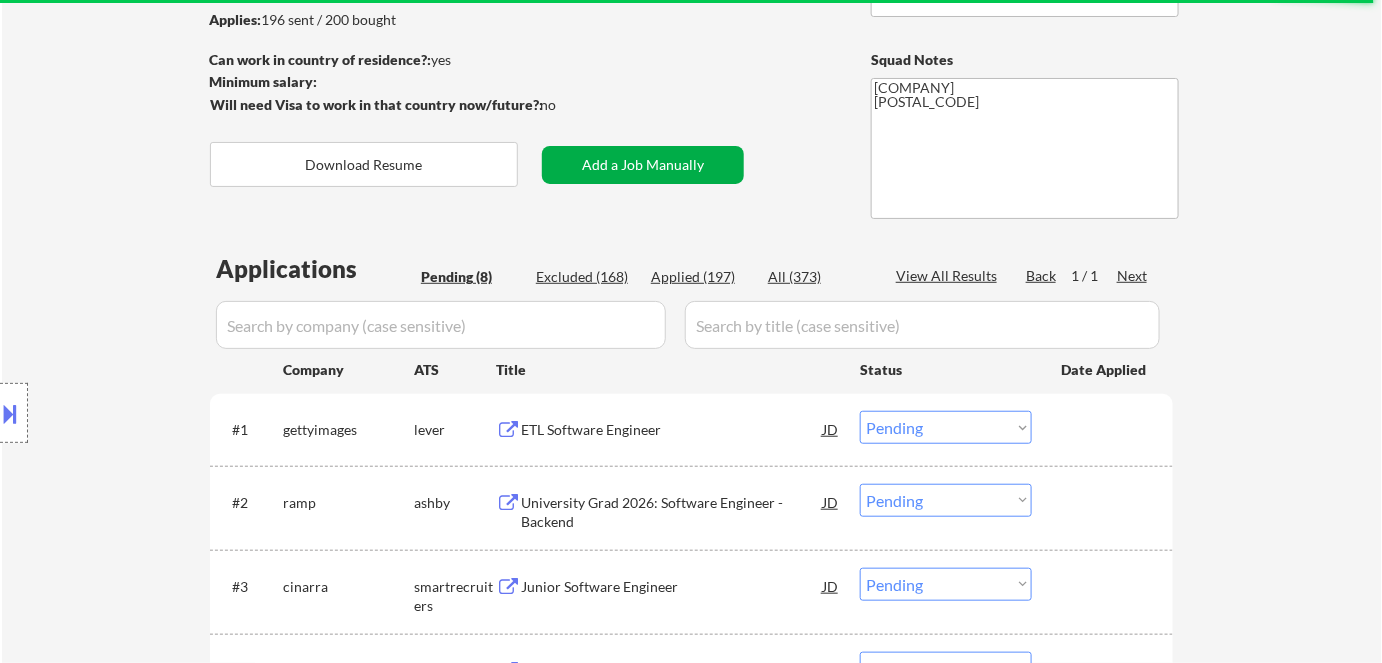 scroll, scrollTop: 250, scrollLeft: 0, axis: vertical 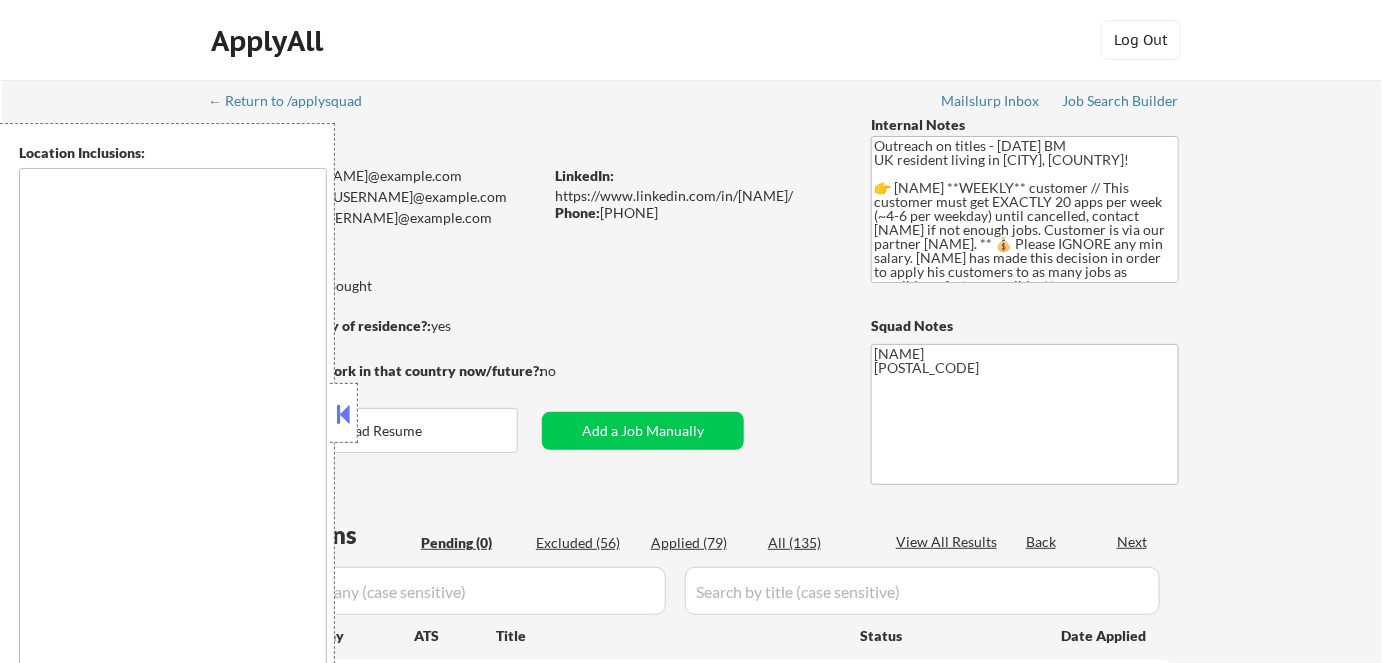 type on "remote" 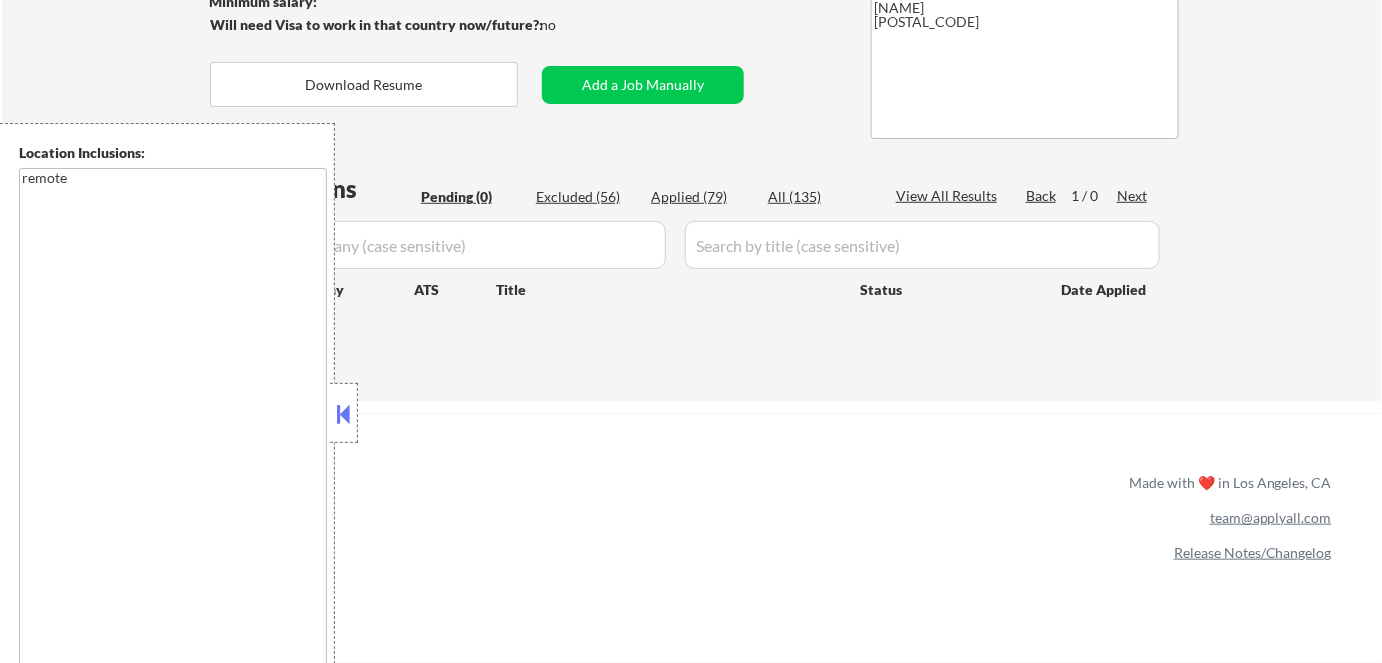 scroll, scrollTop: 363, scrollLeft: 0, axis: vertical 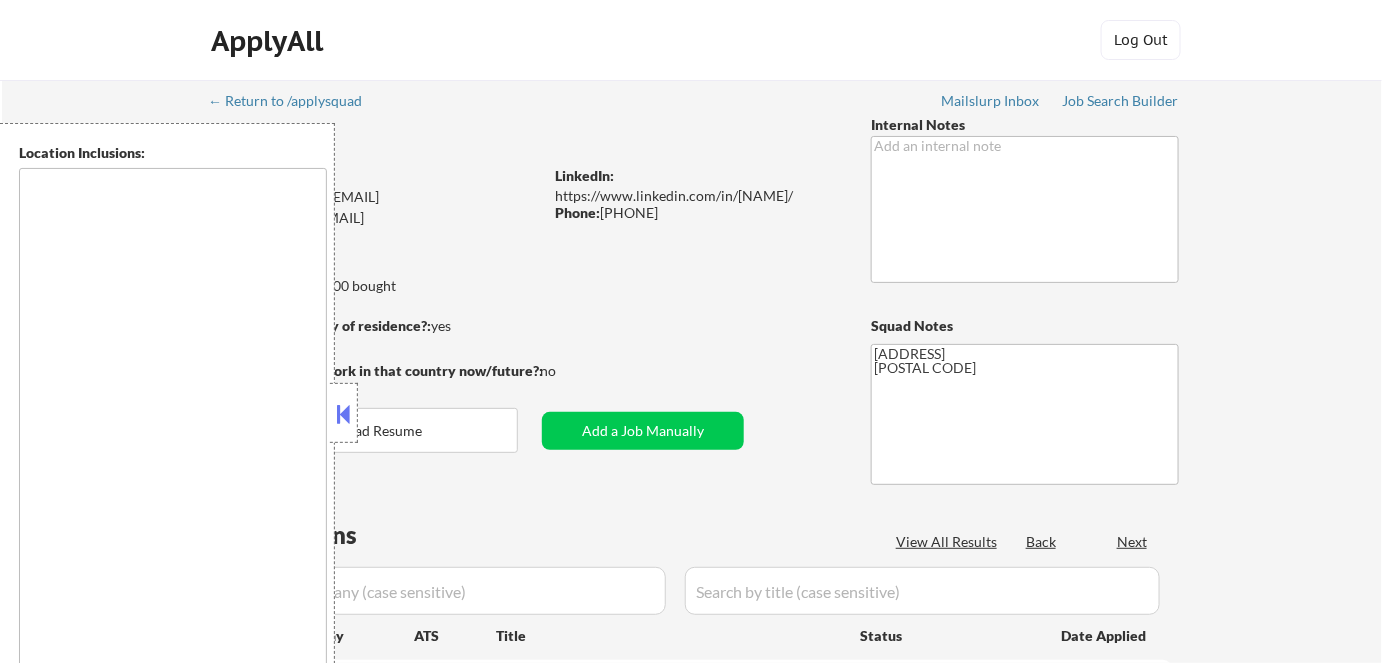 type on "[MANHATTAN], [NY] [BROOKLYN], [NY] [QUEENS], [NY] [JERSEY CITY], [NJ] [HOBOKEN], [NJ] [WEEHAWKEN], [NJ] [UNION CITY], [NJ] [WEST NEW YORK], [NJ] [GUTTENBERG], [NJ] [NORTH BERGEN], [NJ] [SECAUCUS], [NJ] [LONG ISLAND CITY], [NY] [ASTORIA], [NY] [BAYONNE], [NJ] [NEWARK], [NJ] [FORT LEE], [NJ] [EDGEWATER], [NJ] [CLIFFSIDE PARK], [NJ] [YONKERS], [NY] [NEW ROCHELLE], [NY] [STATEN ISLAND], [NY] [ELIZABETH], [NJ] [HARRISON], [NJ] [EAST ORANGE], [NJ] [KEARNY], [NJ] [HACKENSACK], [NJ] [ENGLEWOOD], [NJ] [TENAFLY], [NJ] [PASSAIC], [NJ] [PATERSON], [NJ] [CLIFTON], [NJ] [WHITE PLAINS], [NY] [MOUNT VERNON], [NY] [RUTHERFORD], [NJ] [LYNDHURST], [NJ] [BLOOMFIELD], [NJ] [MONTCLAIR], [NJ] [GLEN RIDGE], [NJ] [NUTLEY], [NJ] [BELLEVILLE], [NJ] [RIDGEFIELD PARK], [NJ] [PALISADES PARK], [NJ] [LEONIA], [NJ] [TENAFLY], [NJ] [CRESSKILL], [NJ] [DUMONT], [NJ] [BERGENFIELD], [NJ] [PARAMUS], [NJ] [FAIR LAWN], [NJ] [LODI], [NJ] [GARFIELD], [NJ] [ELMWOOD PARK], [NJ] [SADDLE BROOK], [NJ] [HASBROUCK HEIGHTS], [NJ] [WOOD-RIDGE], [NJ] [CARLSTADT], [NJ] [EAST RUTHERFORD], [NJ] [WALLINGTON], [NJ] [LITTLE FERRY], [NJ] [MOONACHIE], [NJ] [TETERBORO], [NJ] [SOUTH HACKE..." 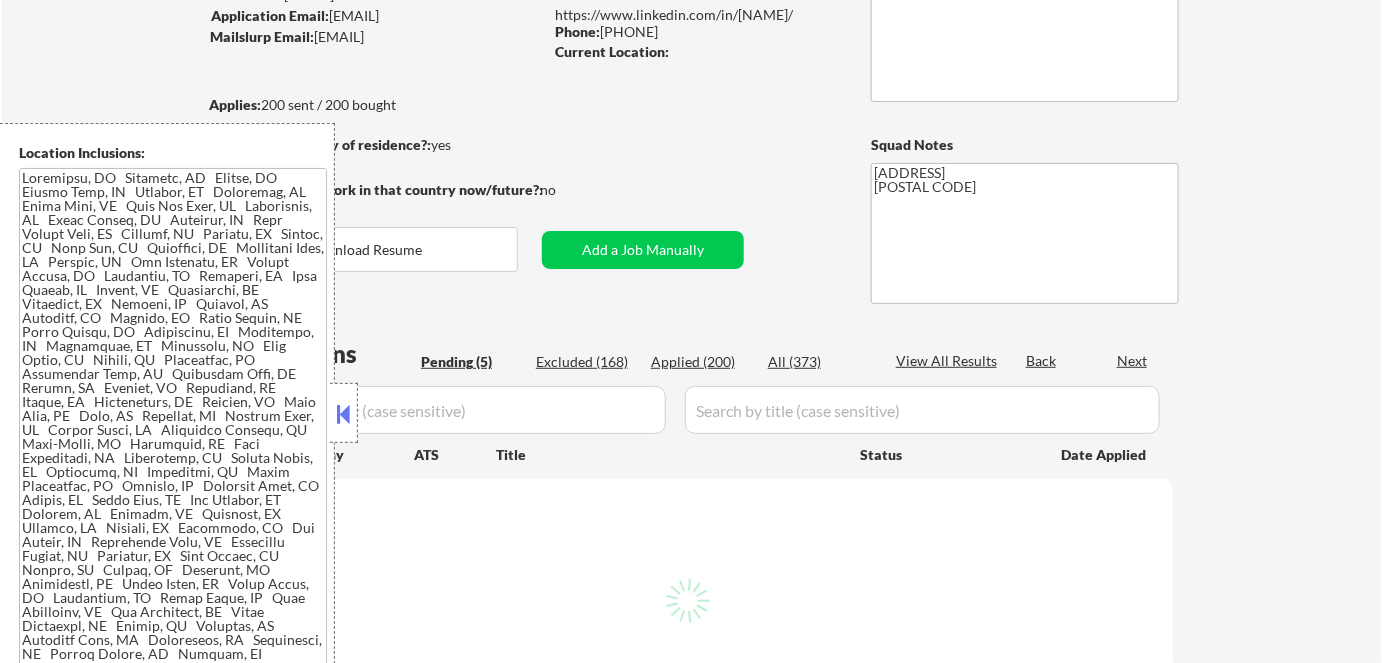 scroll, scrollTop: 272, scrollLeft: 0, axis: vertical 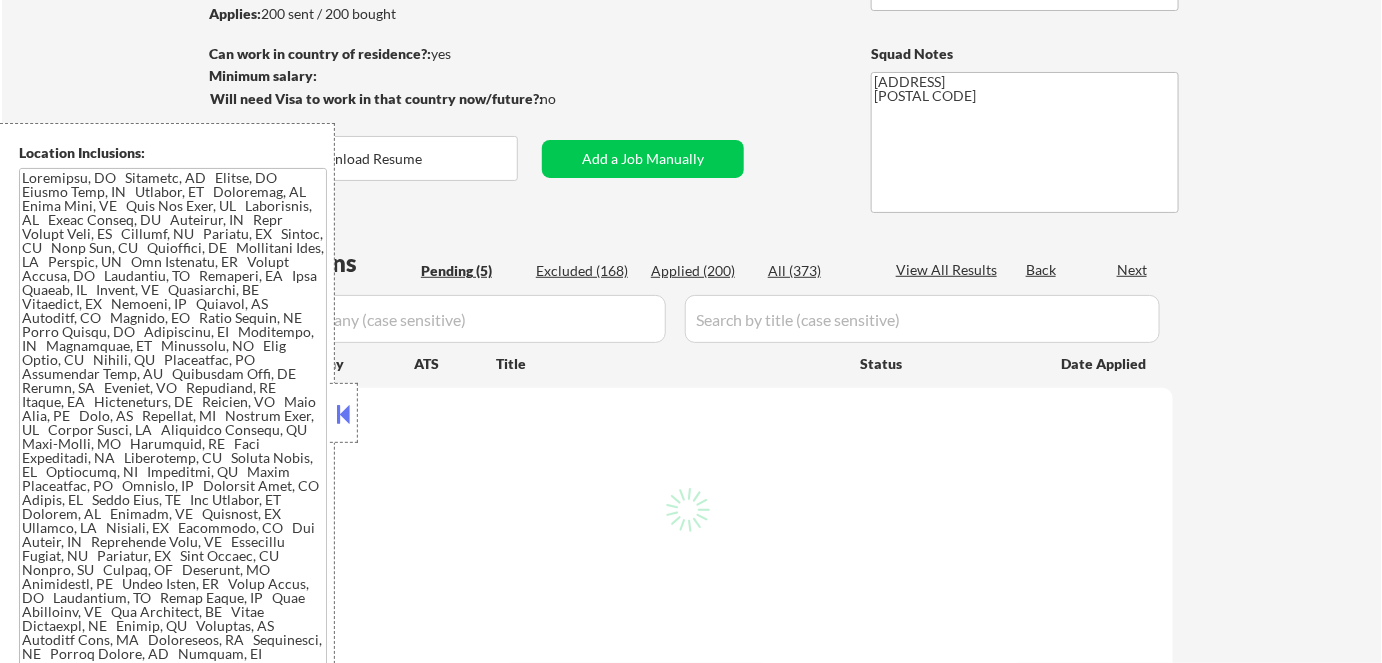 select on ""pending"" 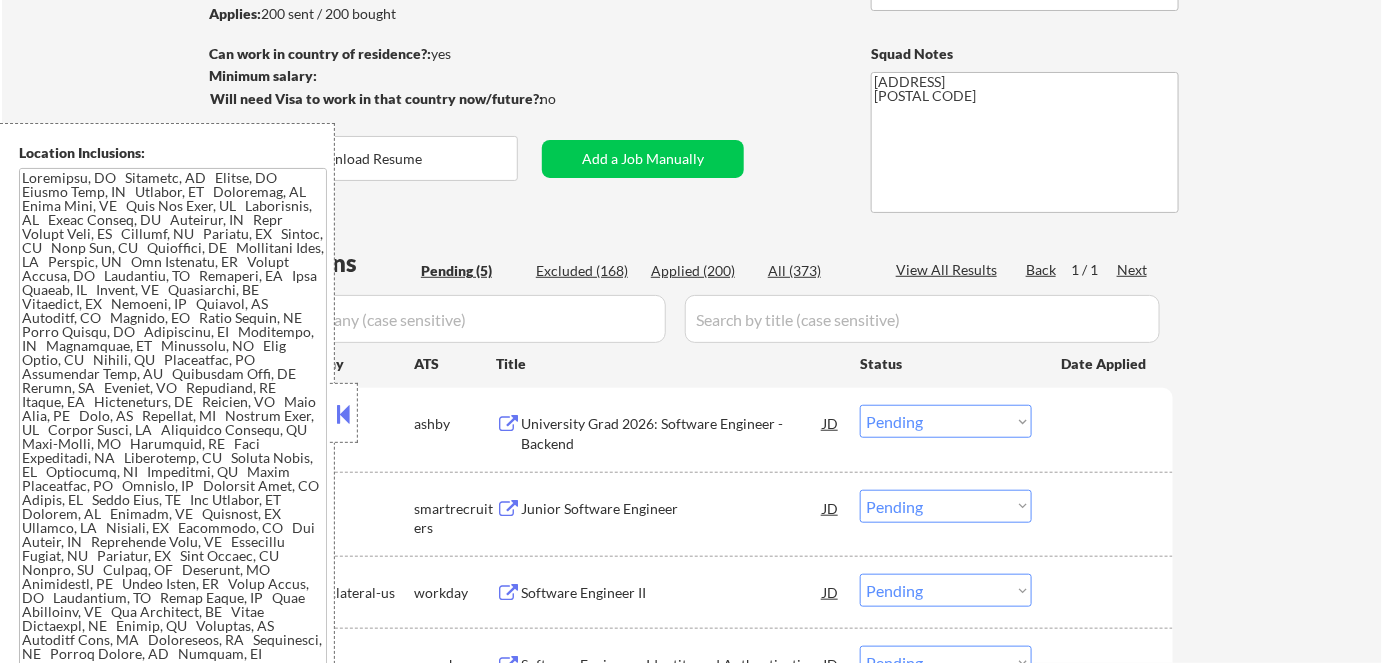 click at bounding box center (344, 414) 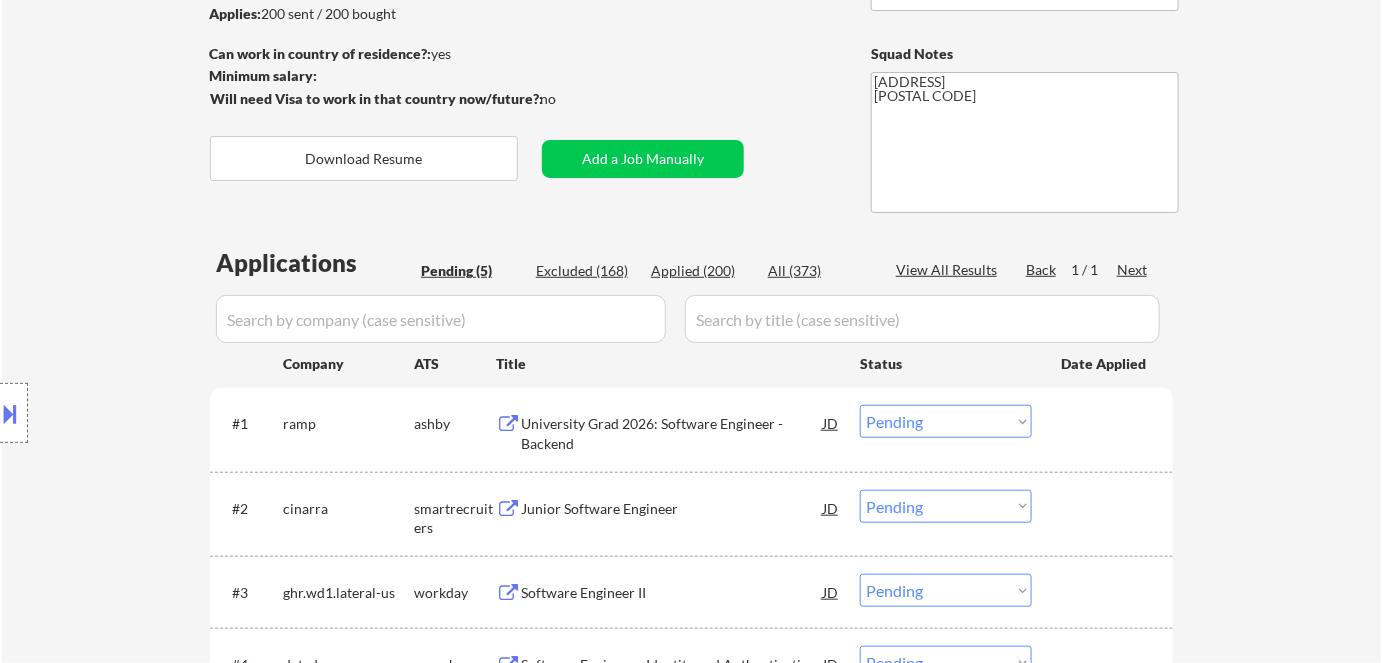 scroll, scrollTop: 454, scrollLeft: 0, axis: vertical 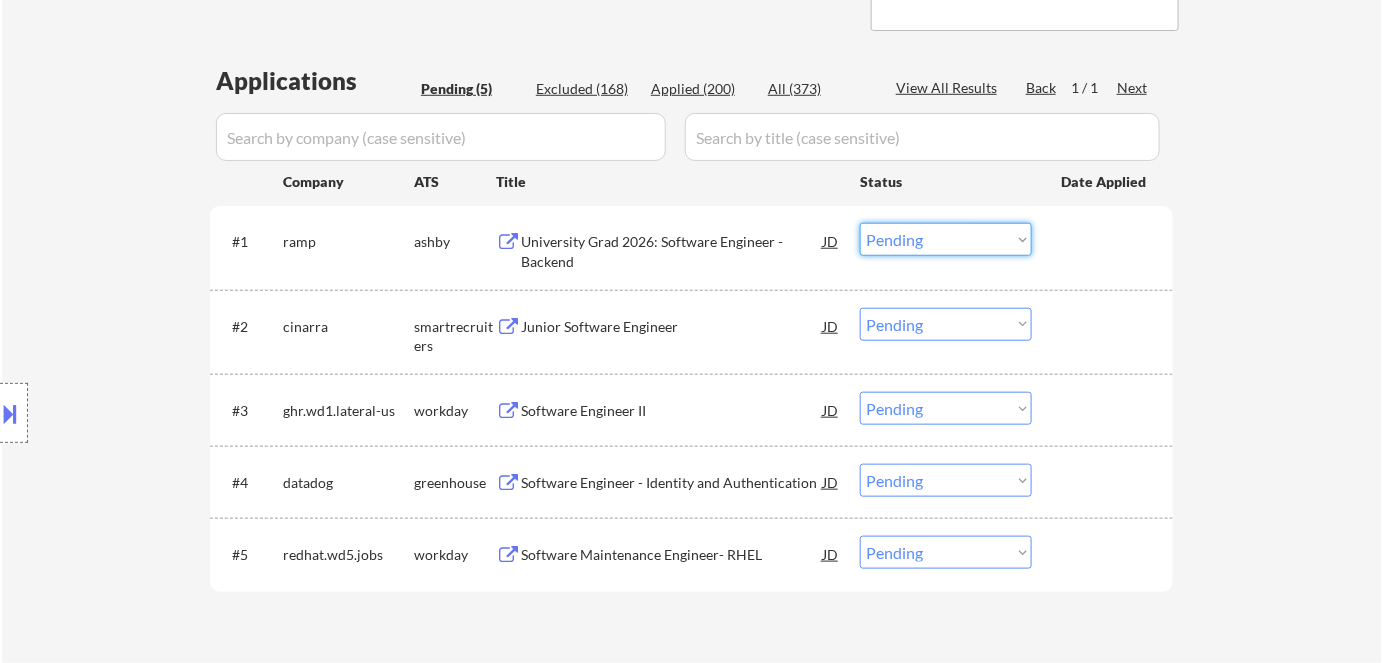 click on "Choose an option... Pending Applied Excluded (Questions) Excluded (Expired) Excluded (Location) Excluded (Bad Match) Excluded (Blocklist) Excluded (Salary) Excluded (Other)" at bounding box center [946, 239] 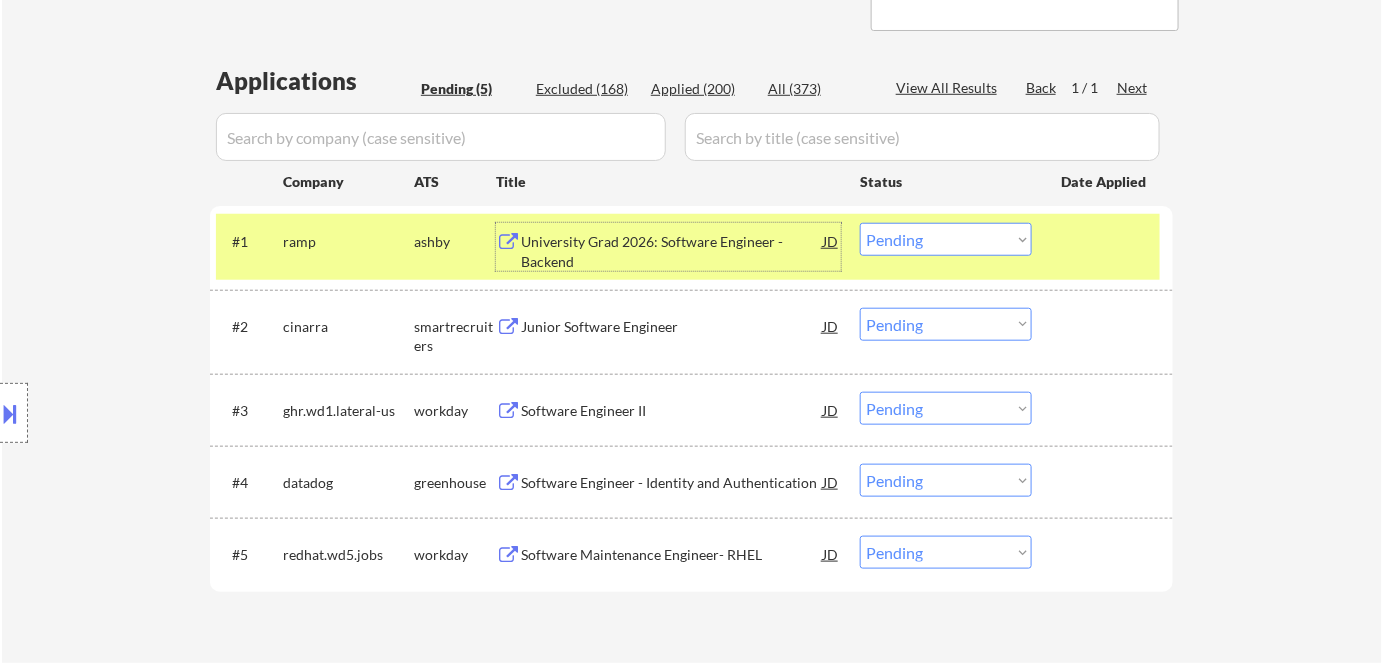 click on "Choose an option... Pending Applied Excluded (Questions) Excluded (Expired) Excluded (Location) Excluded (Bad Match) Excluded (Blocklist) Excluded (Salary) Excluded (Other)" at bounding box center (946, 239) 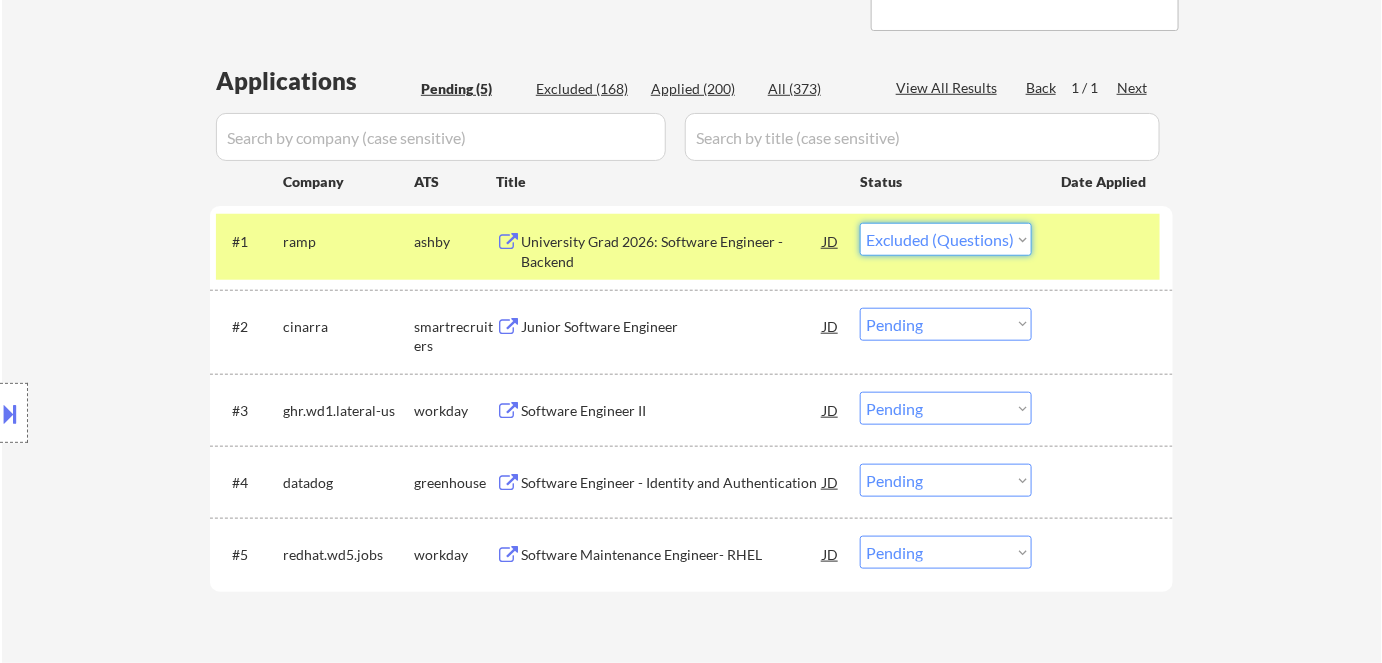 click on "Choose an option... Pending Applied Excluded (Questions) Excluded (Expired) Excluded (Location) Excluded (Bad Match) Excluded (Blocklist) Excluded (Salary) Excluded (Other)" at bounding box center (946, 239) 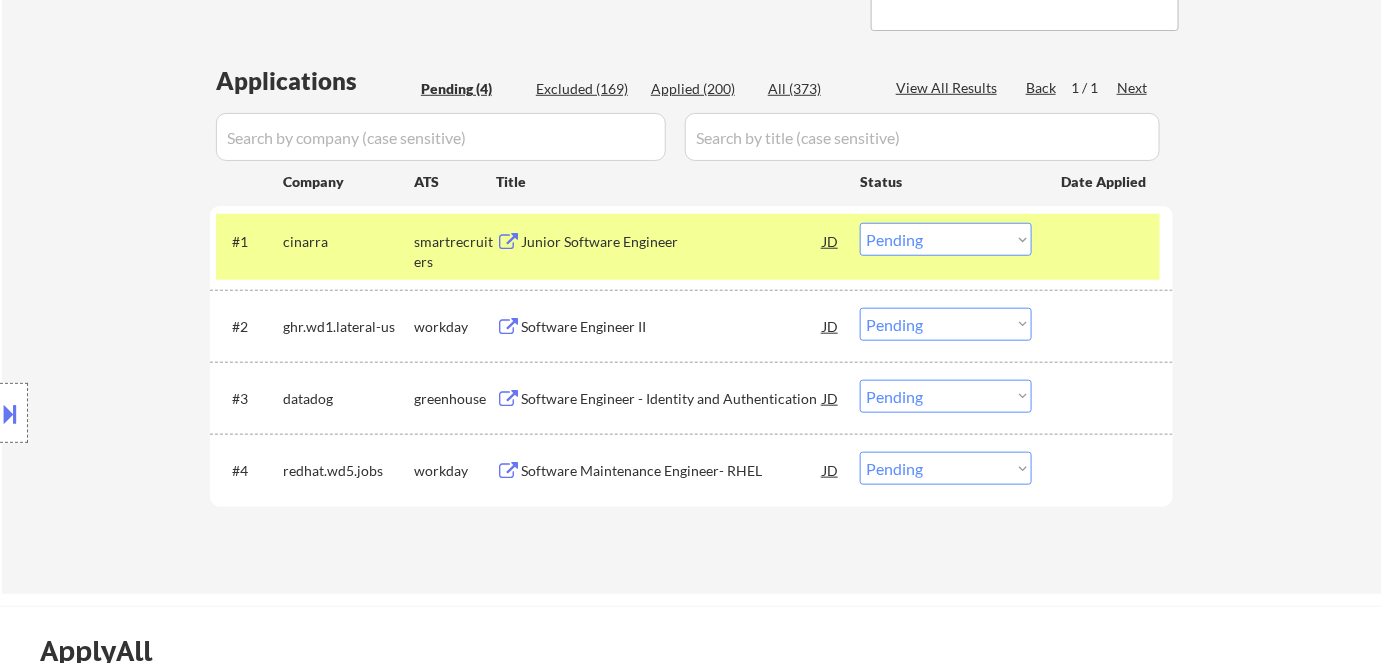 click on "Applied (200)" at bounding box center (701, 89) 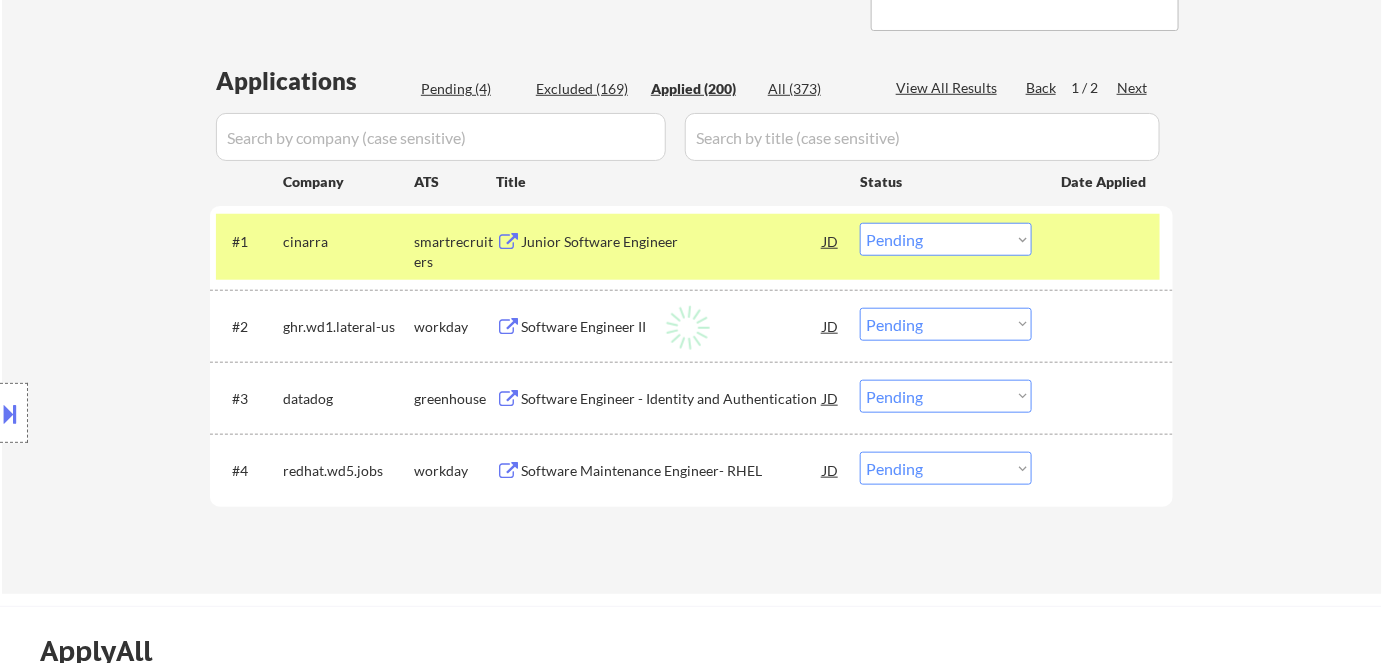 select on ""applied"" 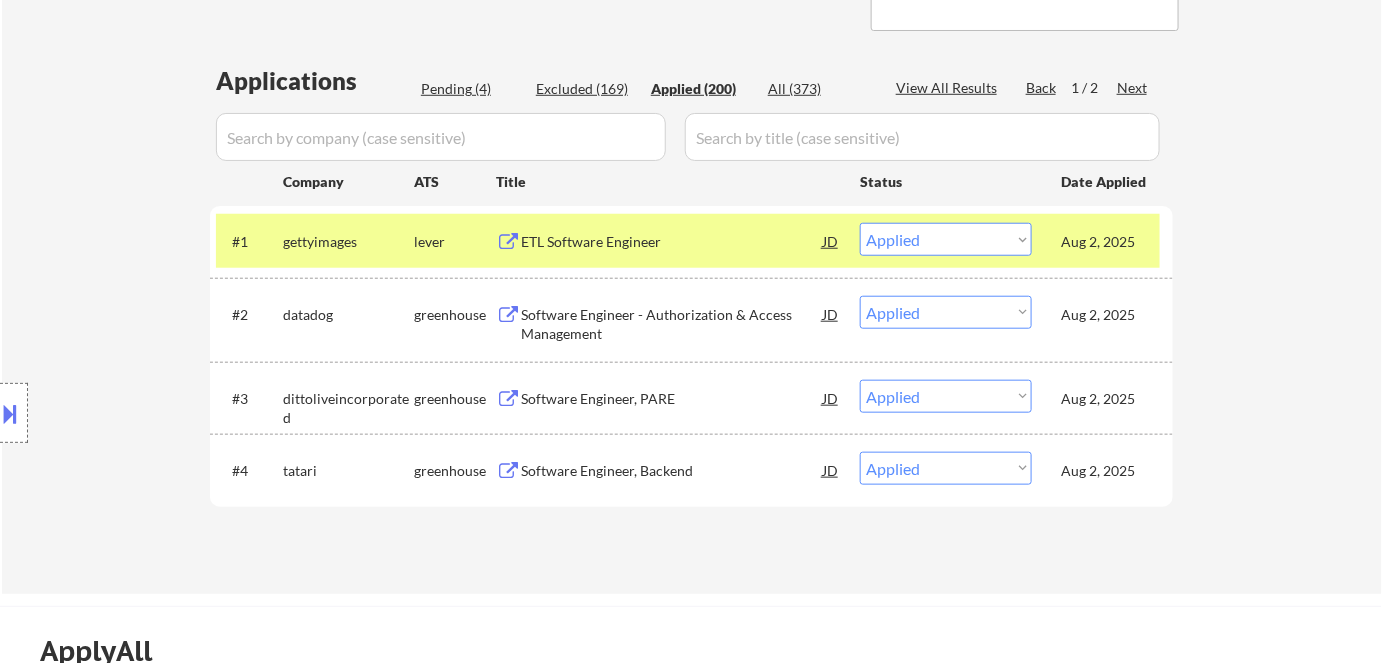 select on ""applied"" 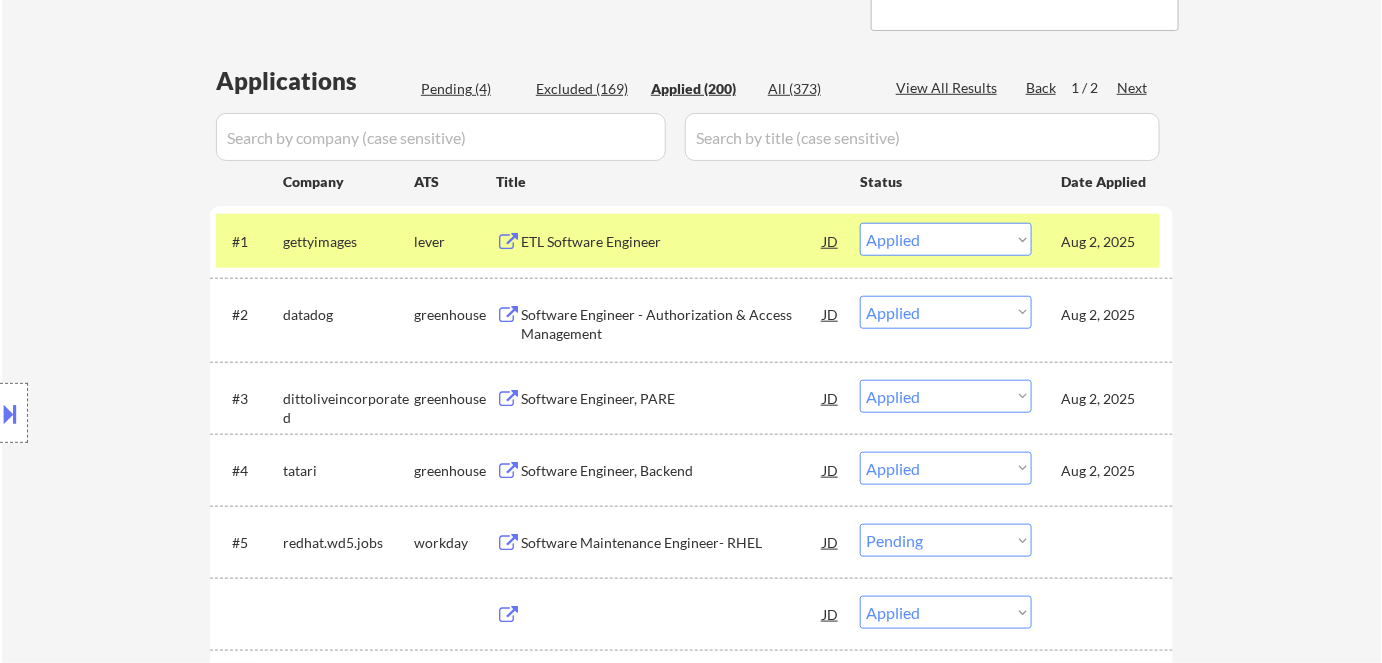 select on ""applied"" 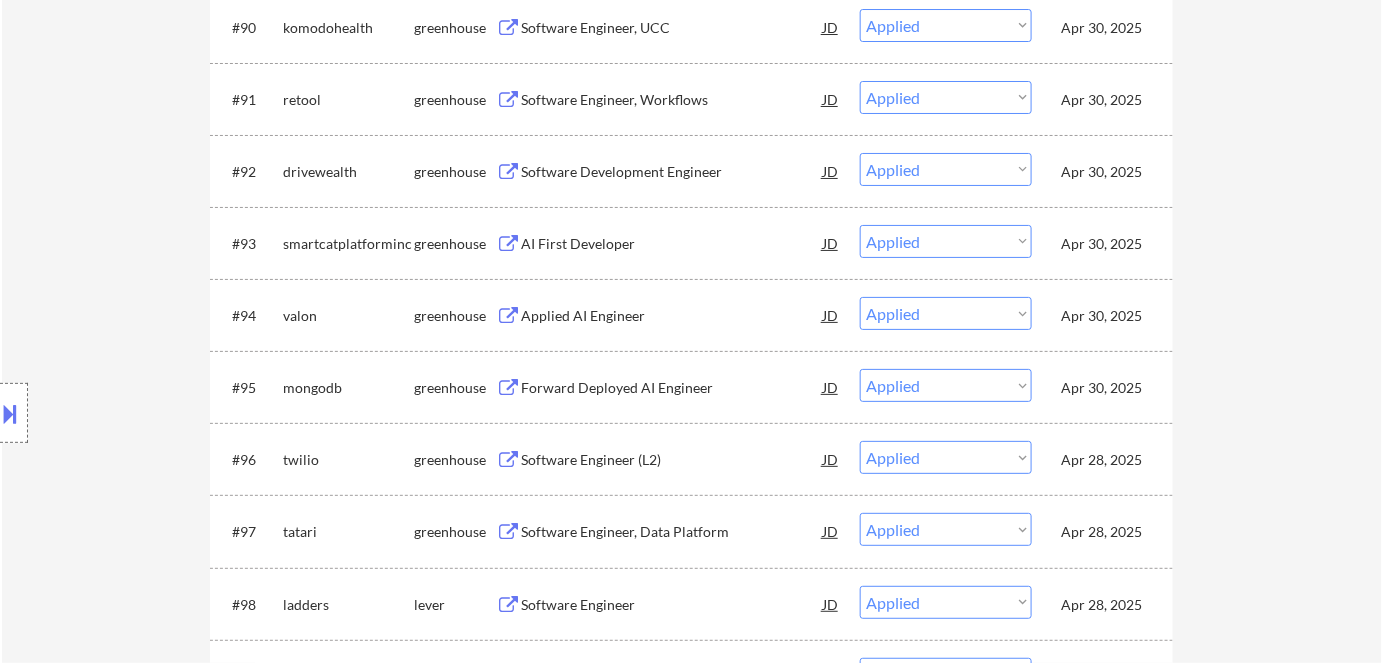 scroll, scrollTop: 7545, scrollLeft: 0, axis: vertical 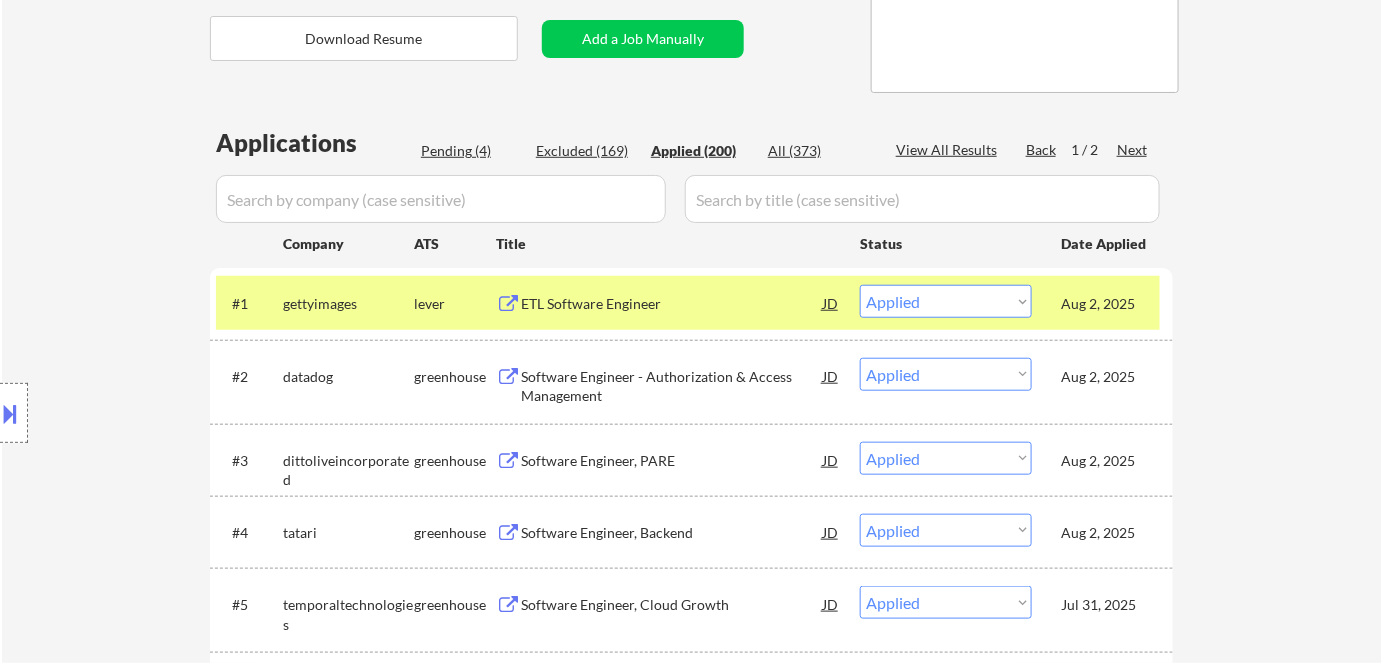 click on "Pending (4)" at bounding box center (471, 151) 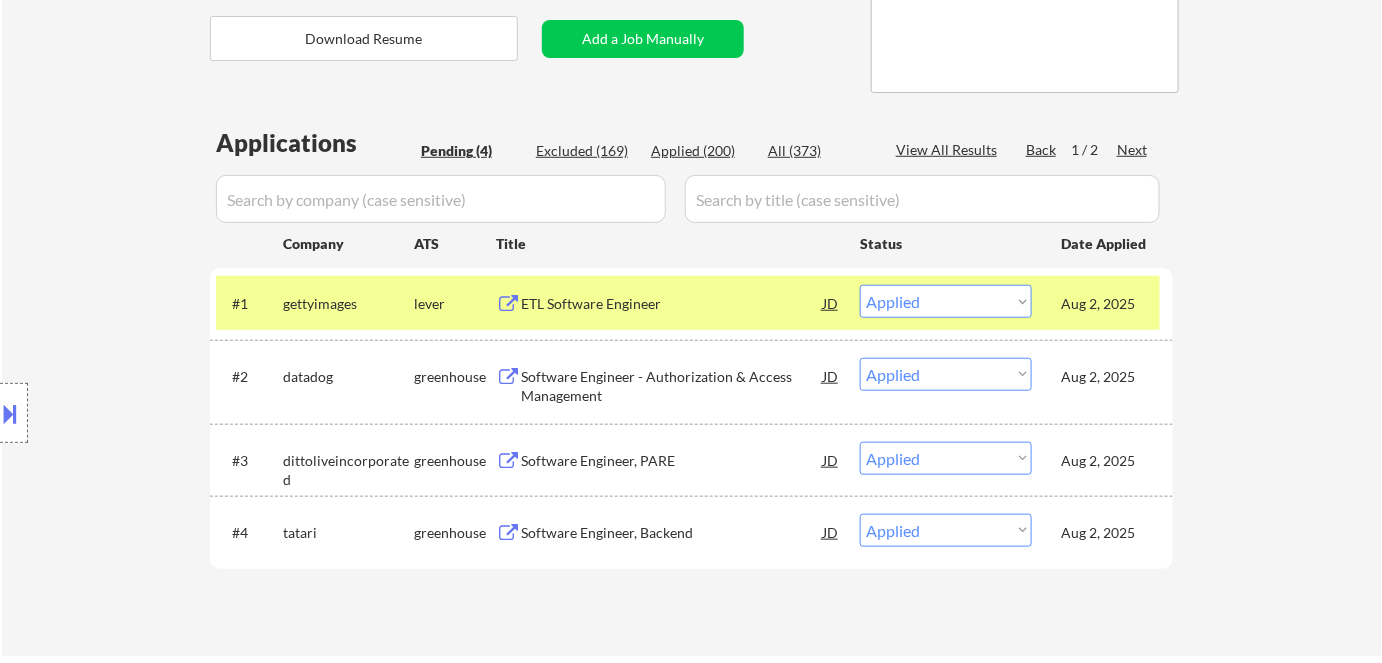 select on ""pending"" 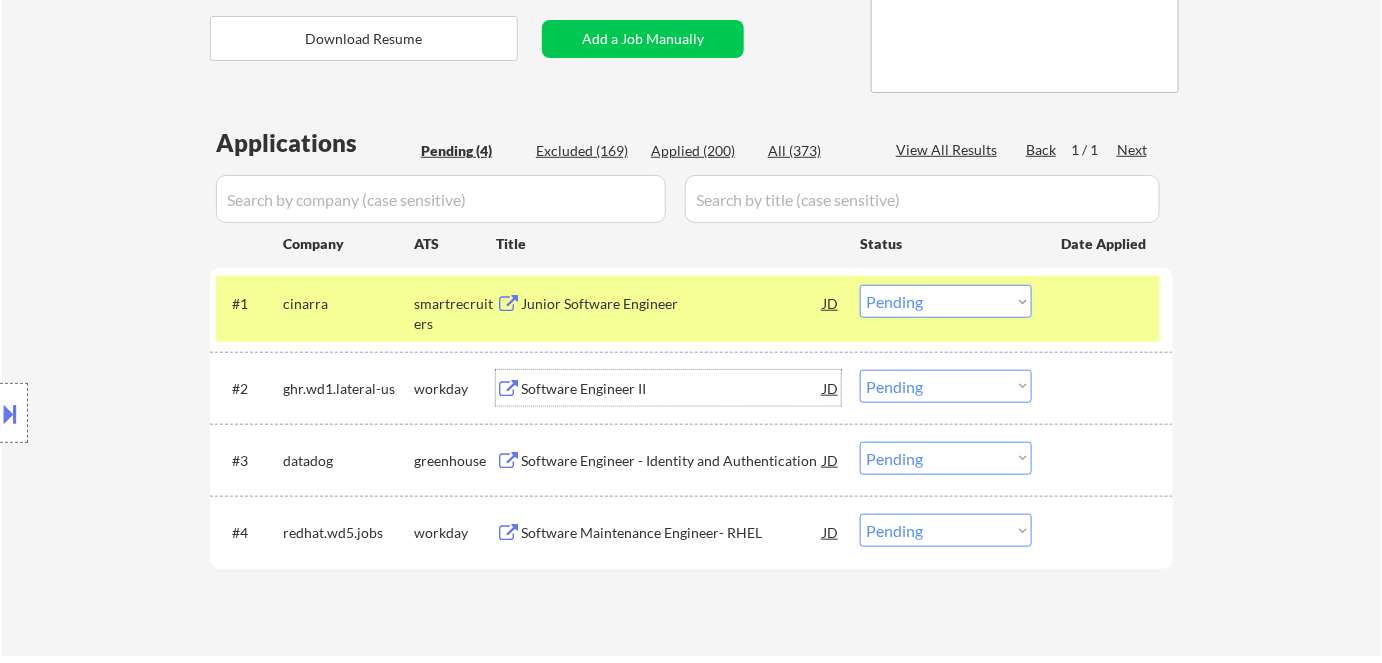 click on "Software Engineer II" at bounding box center [672, 389] 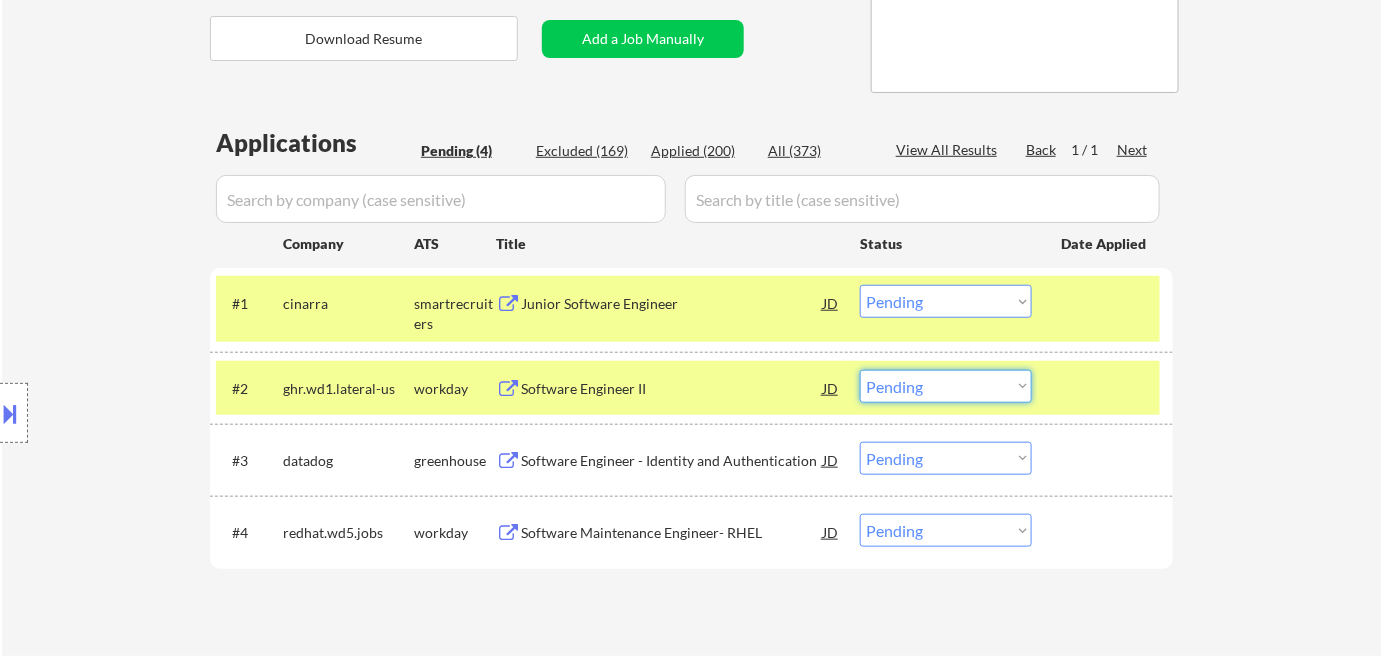 click on "Choose an option... Pending Applied Excluded (Questions) Excluded (Expired) Excluded (Location) Excluded (Bad Match) Excluded (Blocklist) Excluded (Salary) Excluded (Other)" at bounding box center [946, 386] 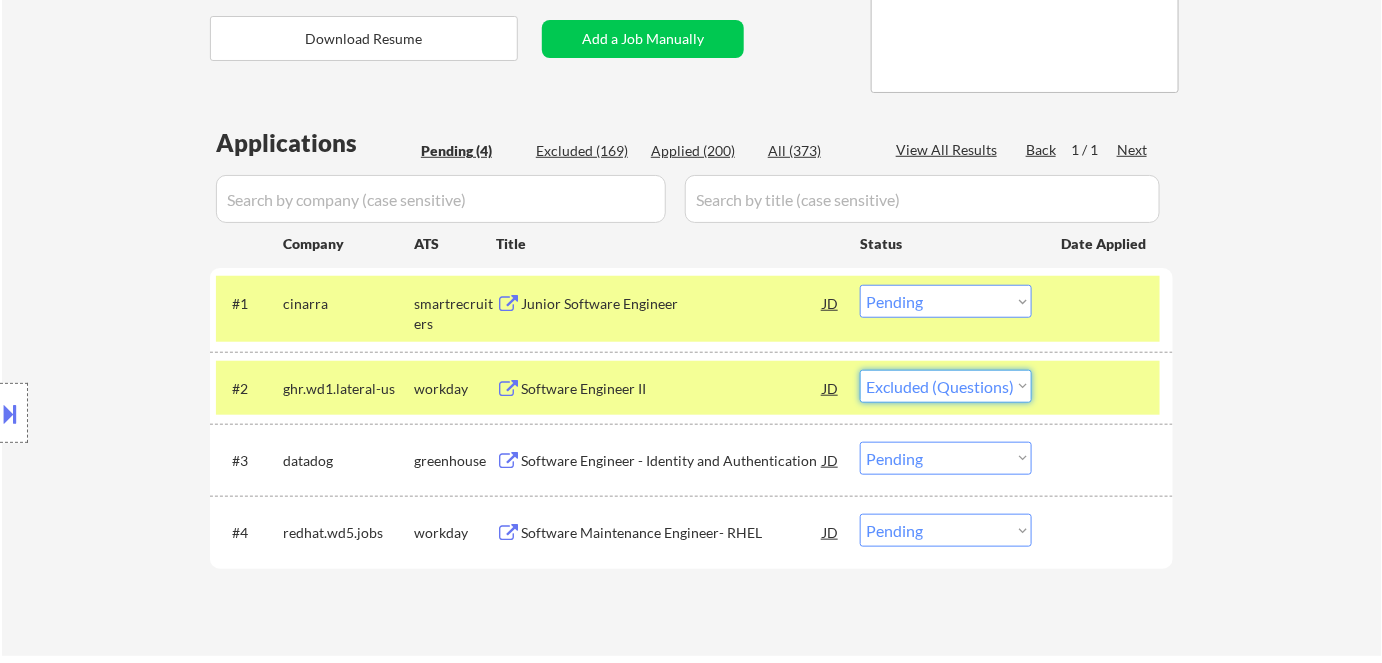 click on "Choose an option... Pending Applied Excluded (Questions) Excluded (Expired) Excluded (Location) Excluded (Bad Match) Excluded (Blocklist) Excluded (Salary) Excluded (Other)" at bounding box center [946, 386] 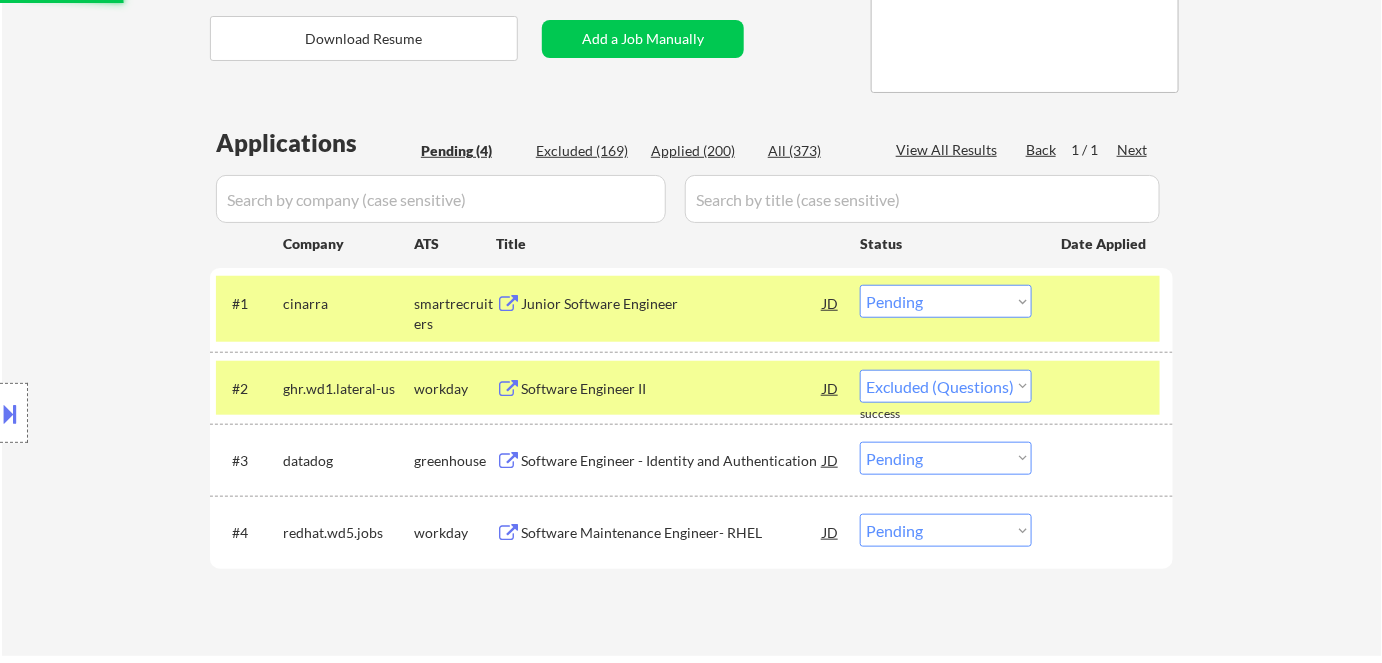 select on ""pending"" 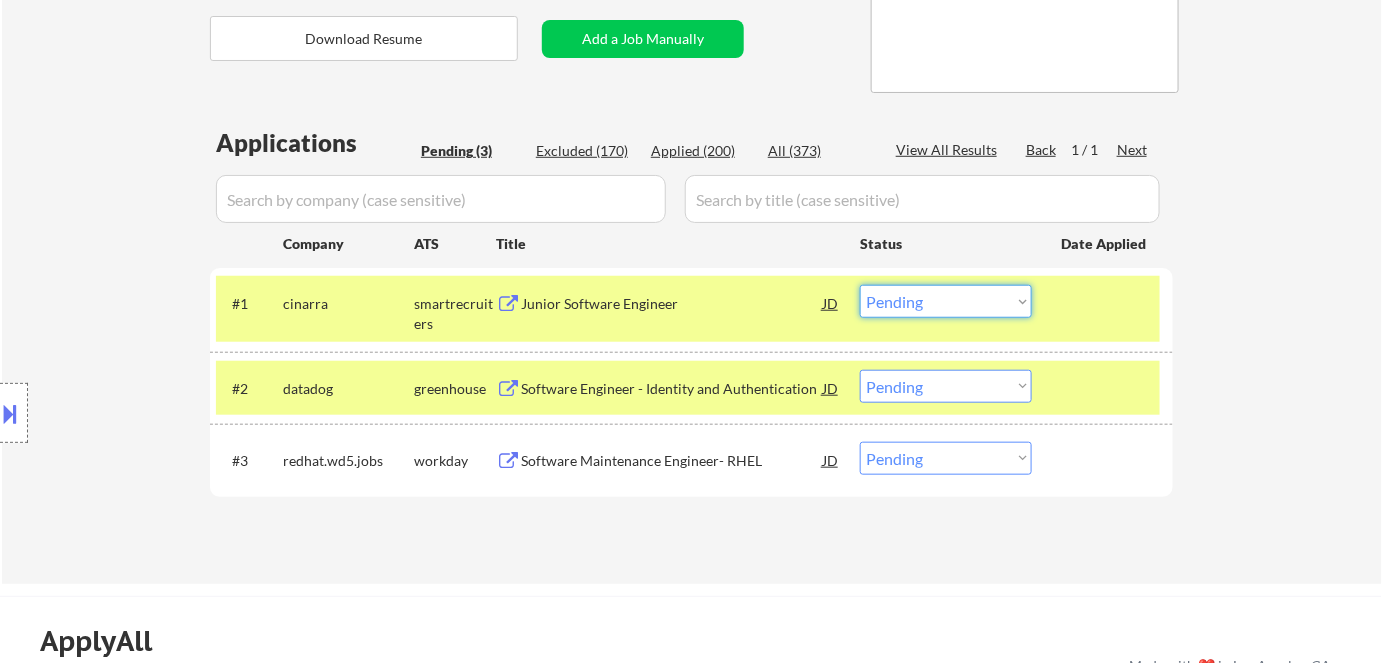 click on "Choose an option... Pending Applied Excluded (Questions) Excluded (Expired) Excluded (Location) Excluded (Bad Match) Excluded (Blocklist) Excluded (Salary) Excluded (Other)" at bounding box center (946, 301) 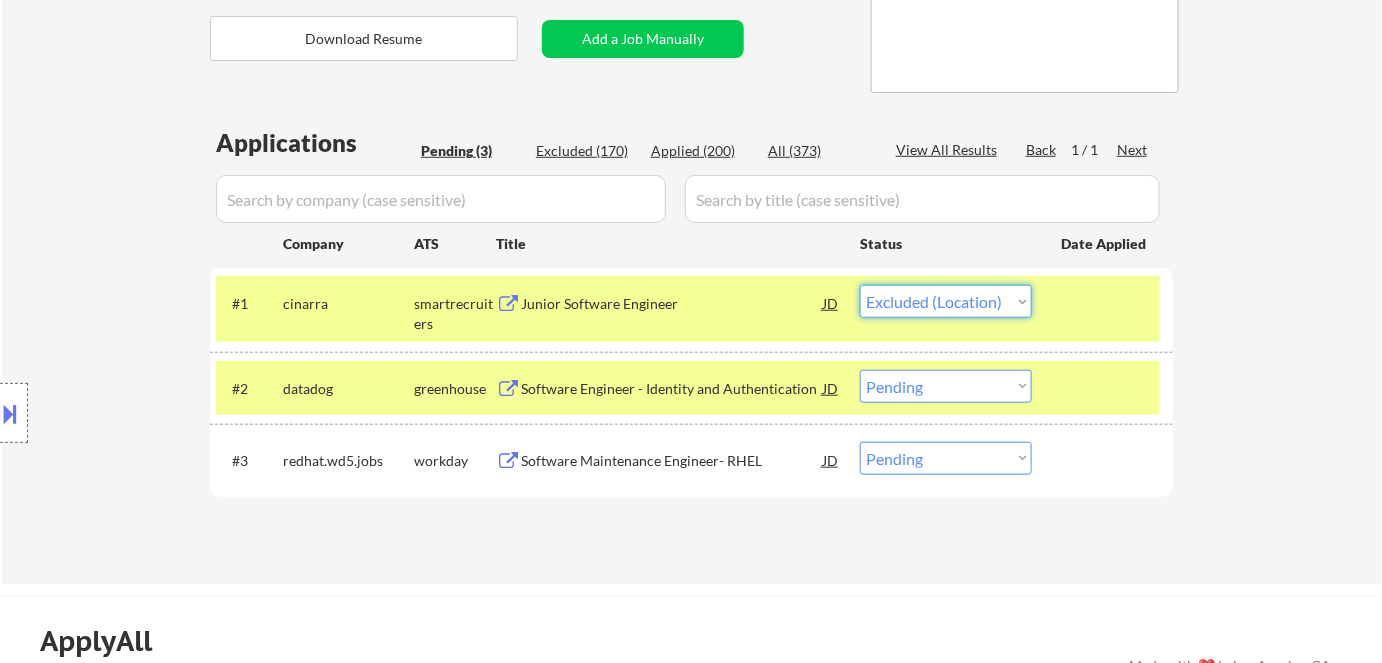 click on "Choose an option... Pending Applied Excluded (Questions) Excluded (Expired) Excluded (Location) Excluded (Bad Match) Excluded (Blocklist) Excluded (Salary) Excluded (Other)" at bounding box center [946, 301] 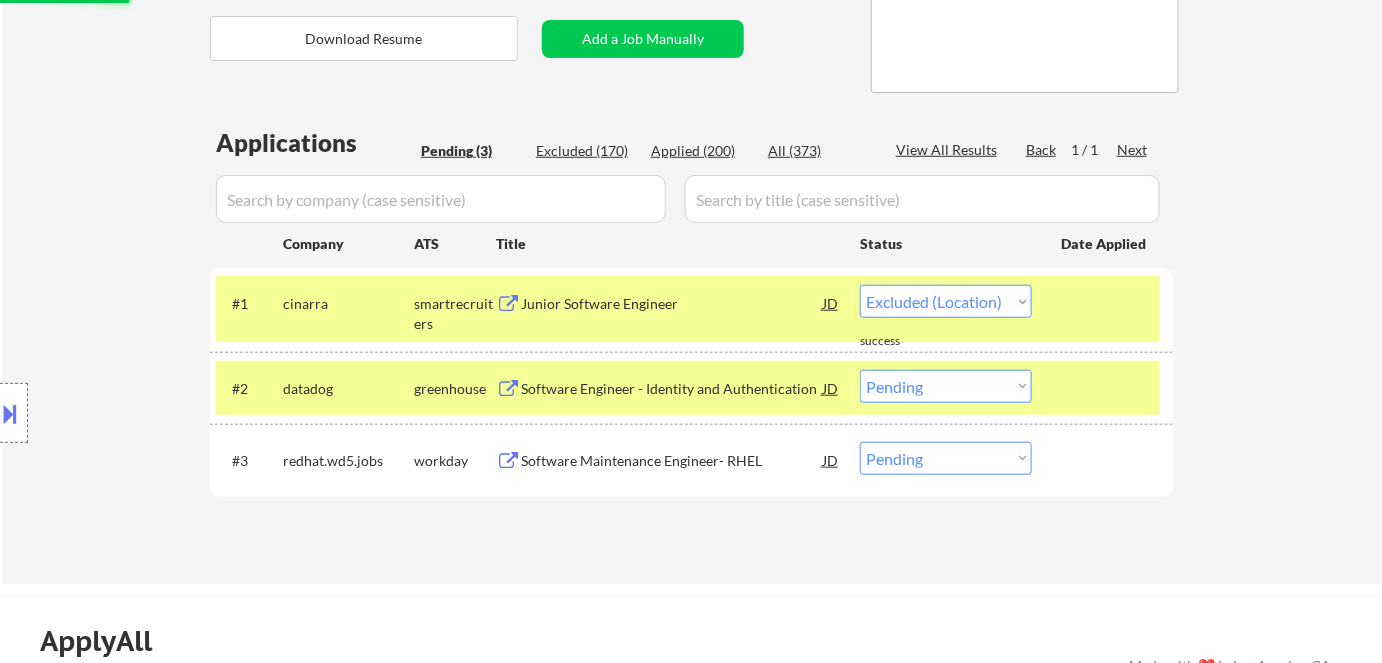 select on ""pending"" 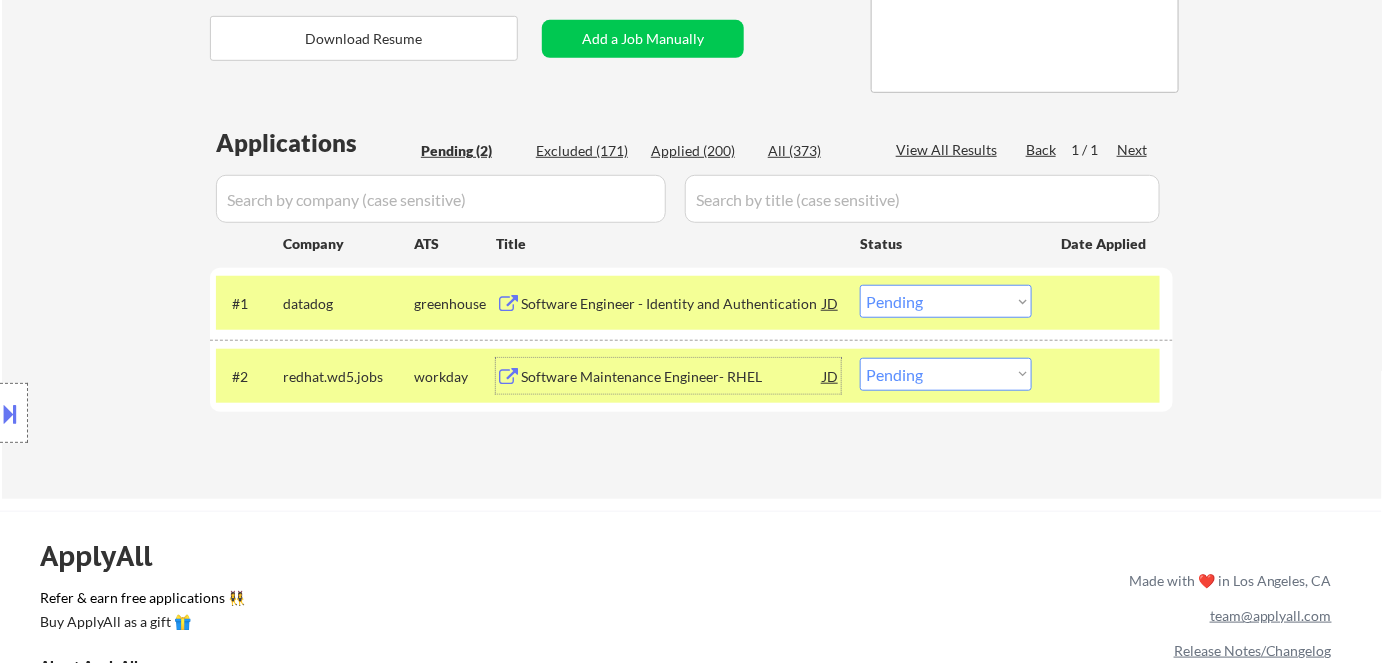 click on "Software Maintenance Engineer- RHEL" at bounding box center [672, 377] 